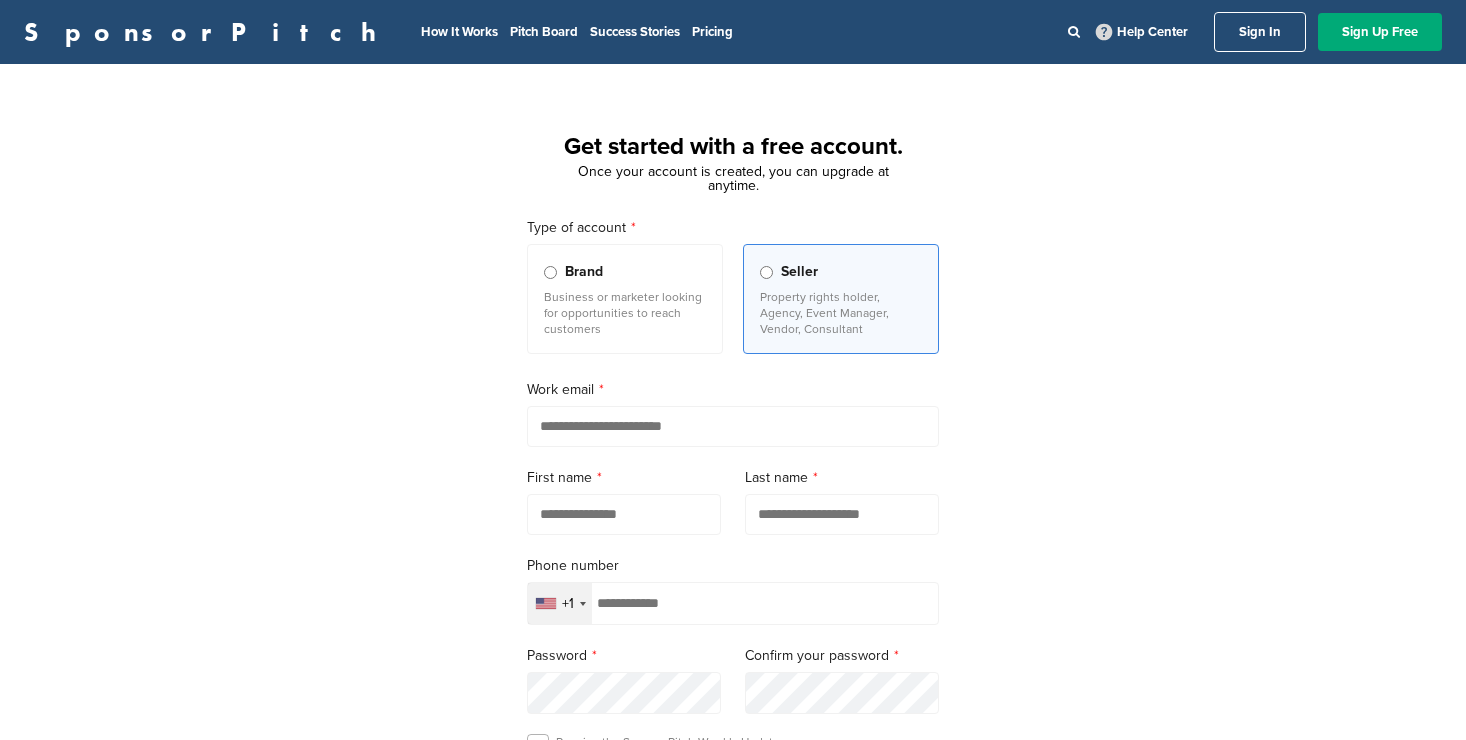 scroll, scrollTop: 0, scrollLeft: 0, axis: both 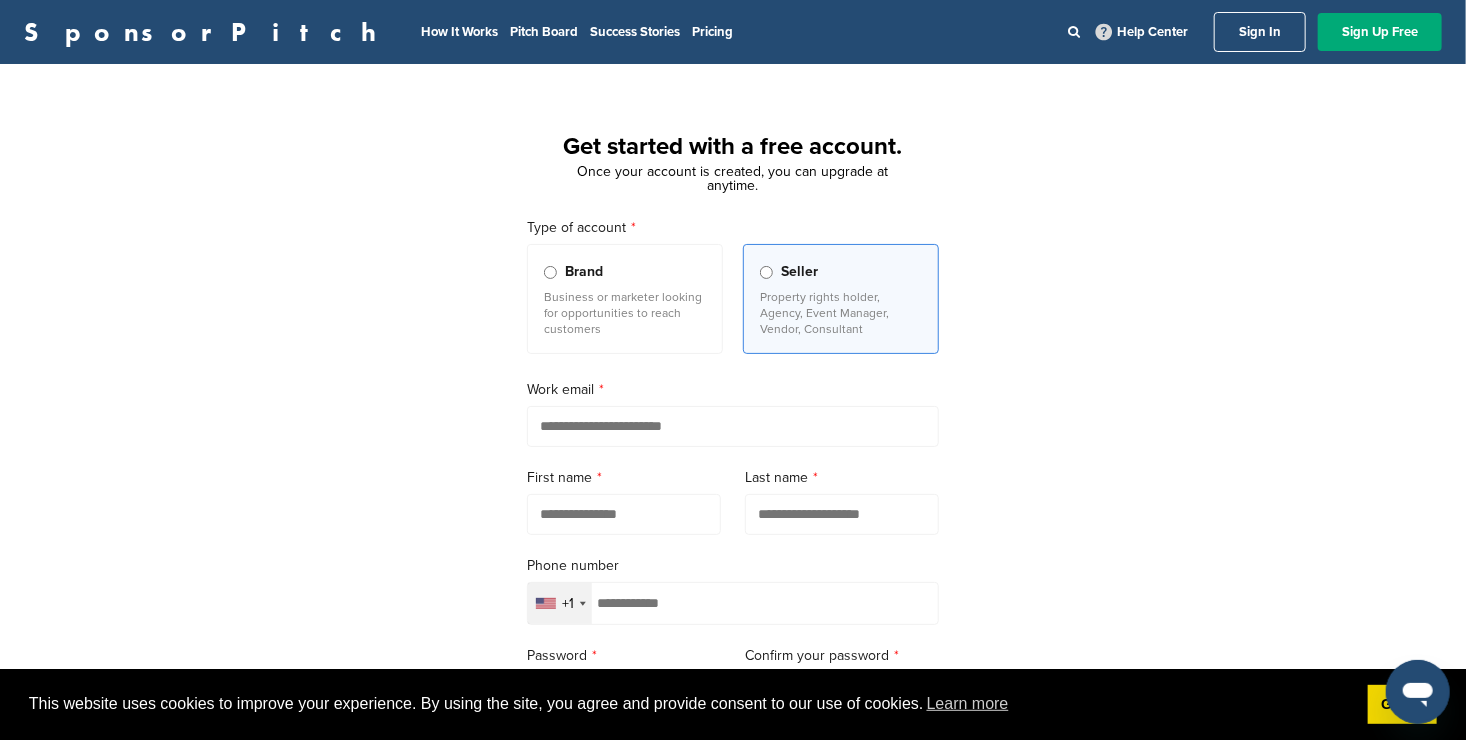 click on "Business or marketer looking for opportunities to reach customers" at bounding box center [625, 313] 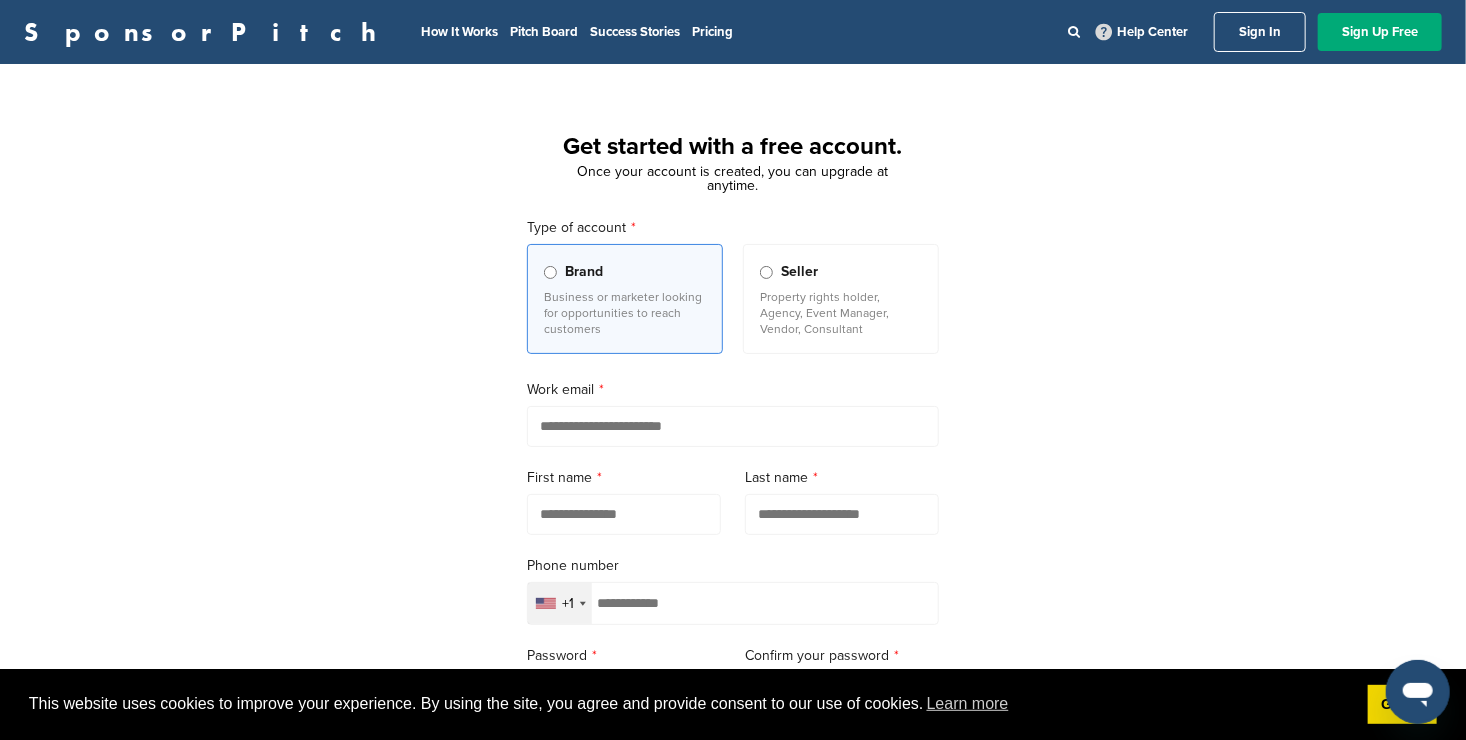 click on "Get started with a free account.
Once your account is created, you can upgrade at anytime.
Type of account
Brand
Business or marketer looking for opportunities to reach customers
Seller
Property rights holder, Agency, Event Manager, Vendor, Consultant
Work email
First name
Last name
Phone number
+1 Afghanistan +93 Albania +355 Algeria +213 American Samoa +1 Andorra +376 Angola +244 Anguilla +1 Antigua & Barbuda +1 Argentina +54 Armenia +374 Aruba +297 Ascension Island +247 Australia +61 Austria +43 Azerbaijan +994 Bahamas +1 Bahrain +973 Bangladesh +880 Barbados +1 Belarus +375 Belgium +32 Belize +501 Benin +229 Bermuda +1 Bhutan +975 Bolivia +591 Bosnia & Herzegovina +387 Botswana +267 Brazil +55 British Indian Ocean Territory +246 British Virgin Islands +1 Brunei +673 Bulgaria +359 Burkina Faso +226 Burundi +257 Cambodia +855 Cameroon +237 Canada +1 Cape Verde +238 Caribbean Netherlands +599 Cayman Islands +1" at bounding box center [733, 552] 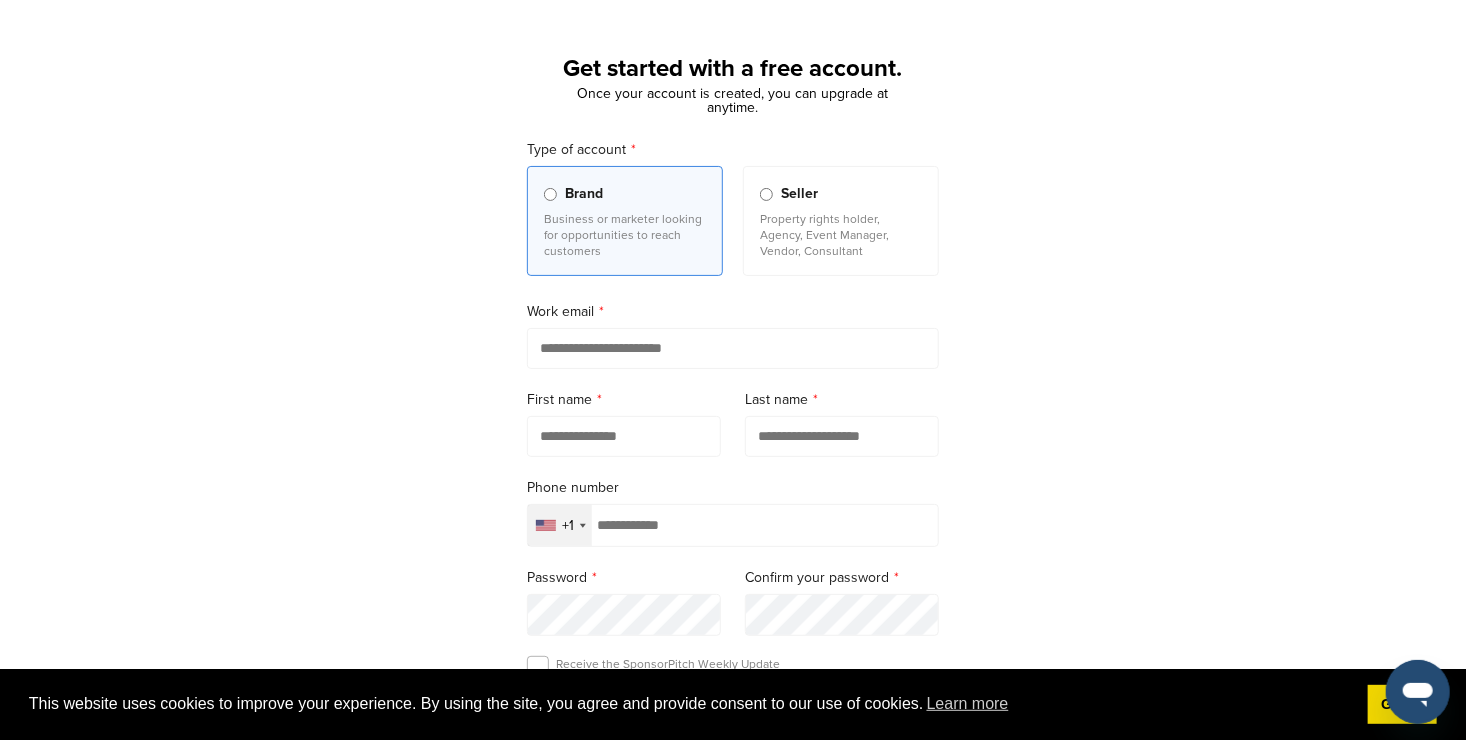 scroll, scrollTop: 80, scrollLeft: 0, axis: vertical 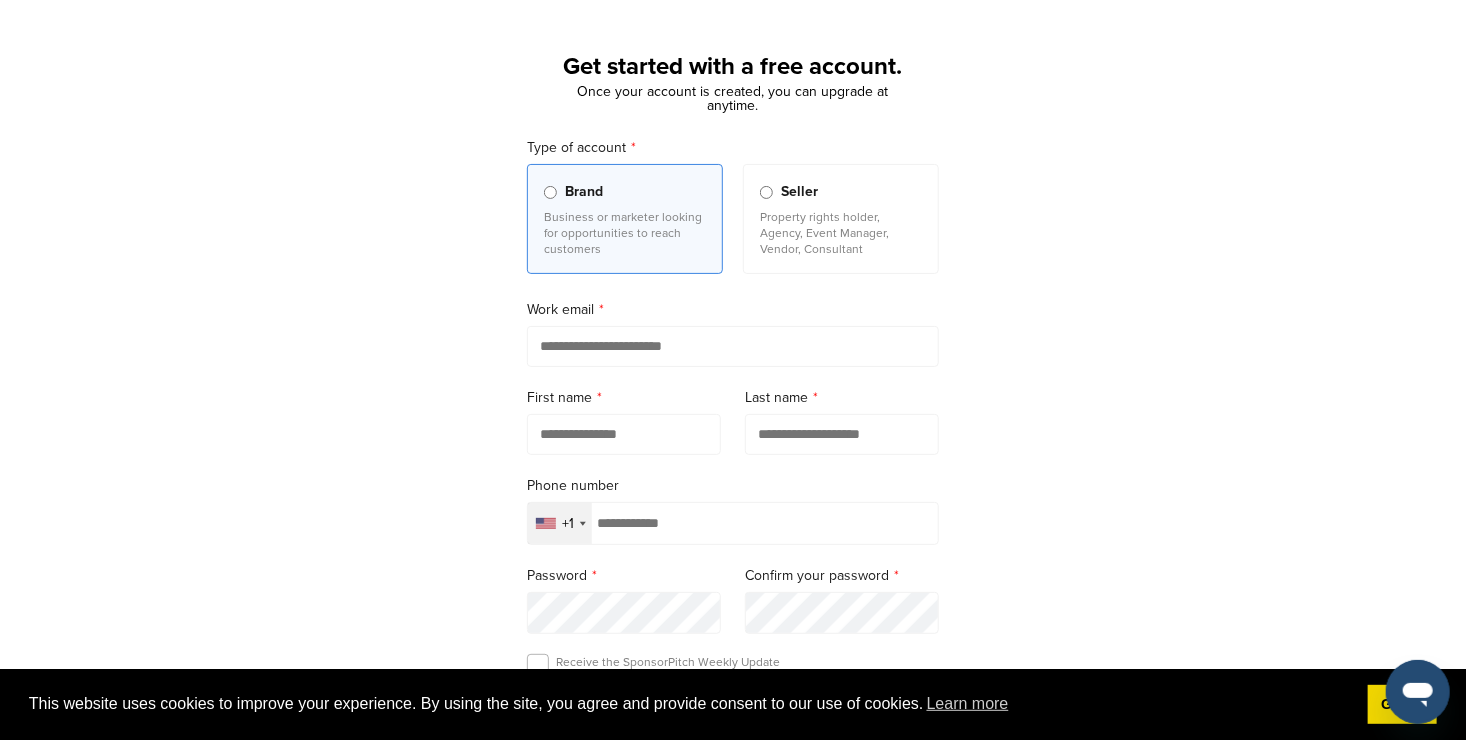 click on "Property rights holder, Agency, Event Manager, Vendor, Consultant" at bounding box center [841, 233] 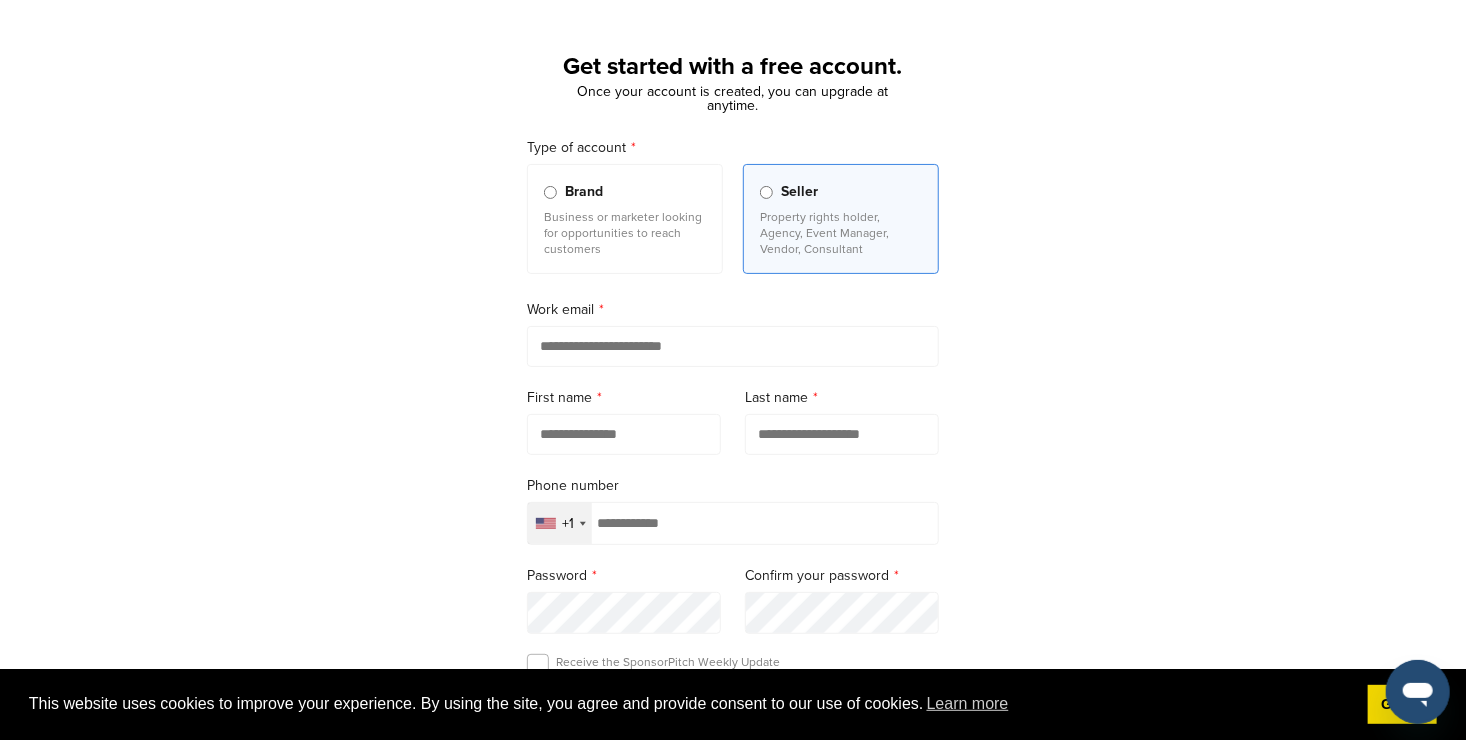 click at bounding box center [733, 346] 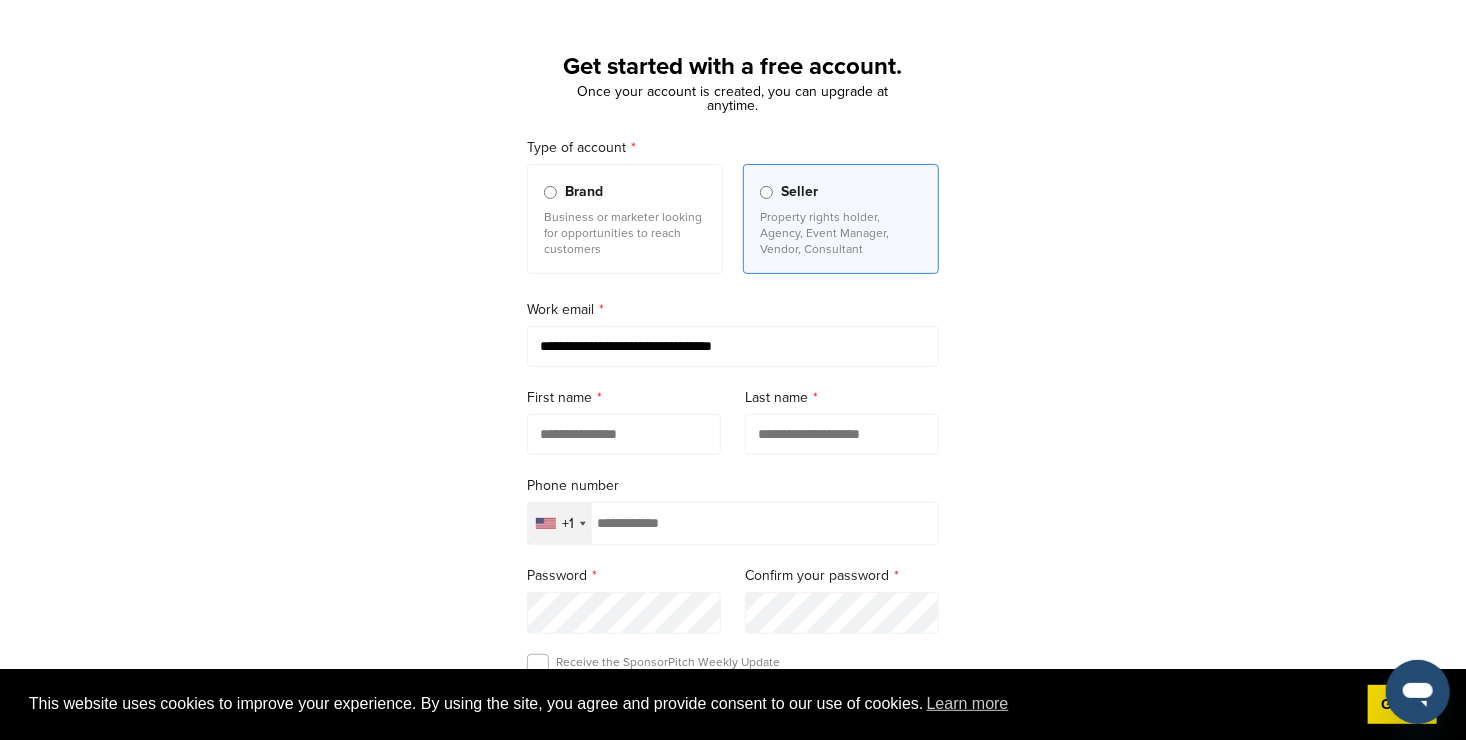 type on "********" 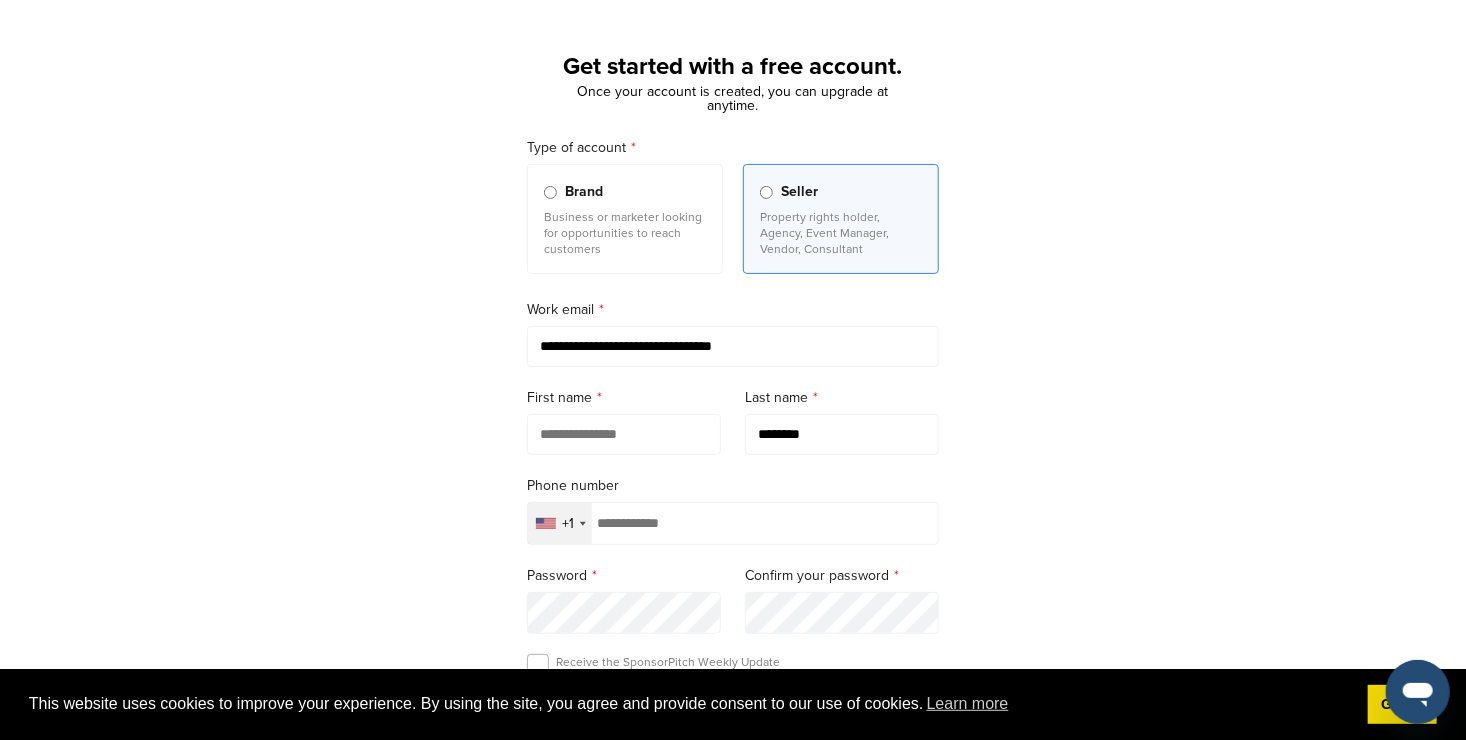 type on "**********" 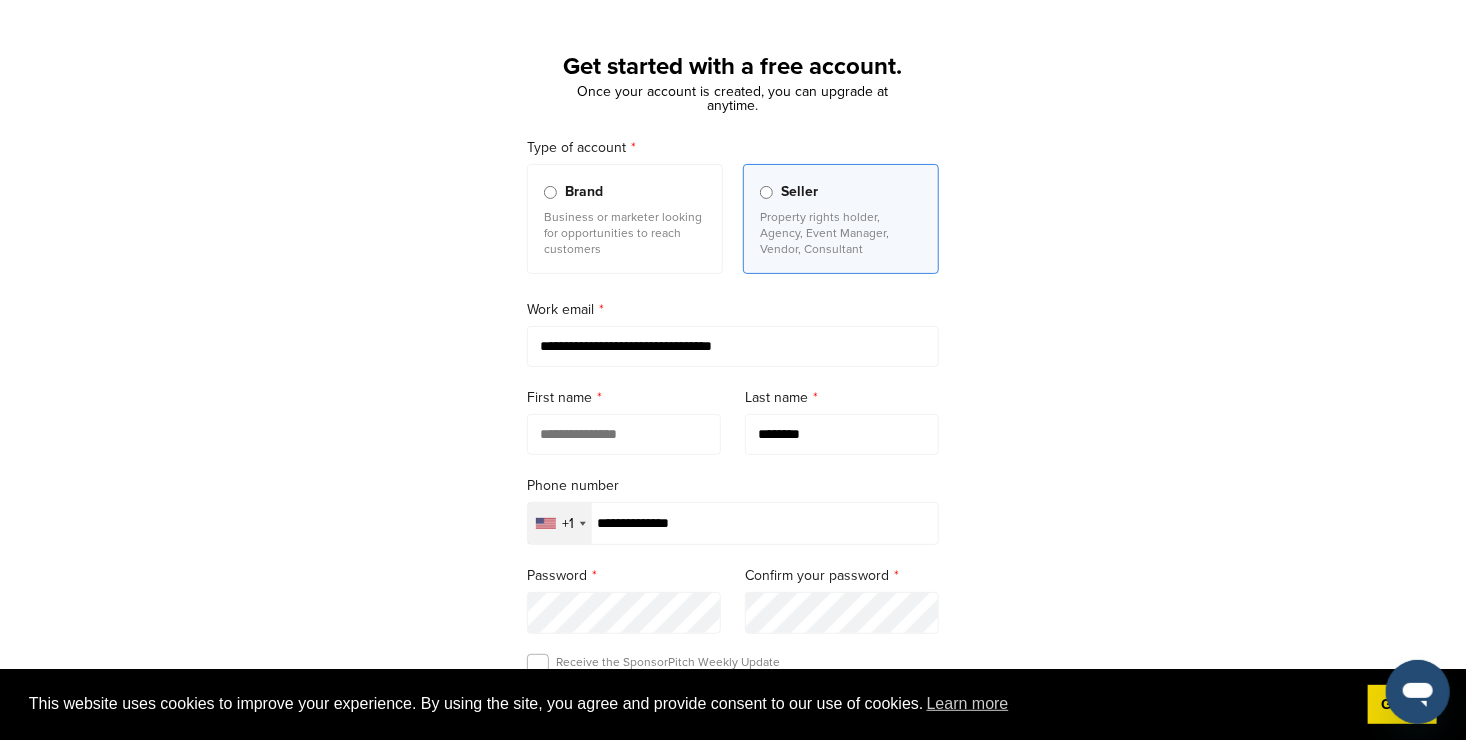 click at bounding box center [624, 434] 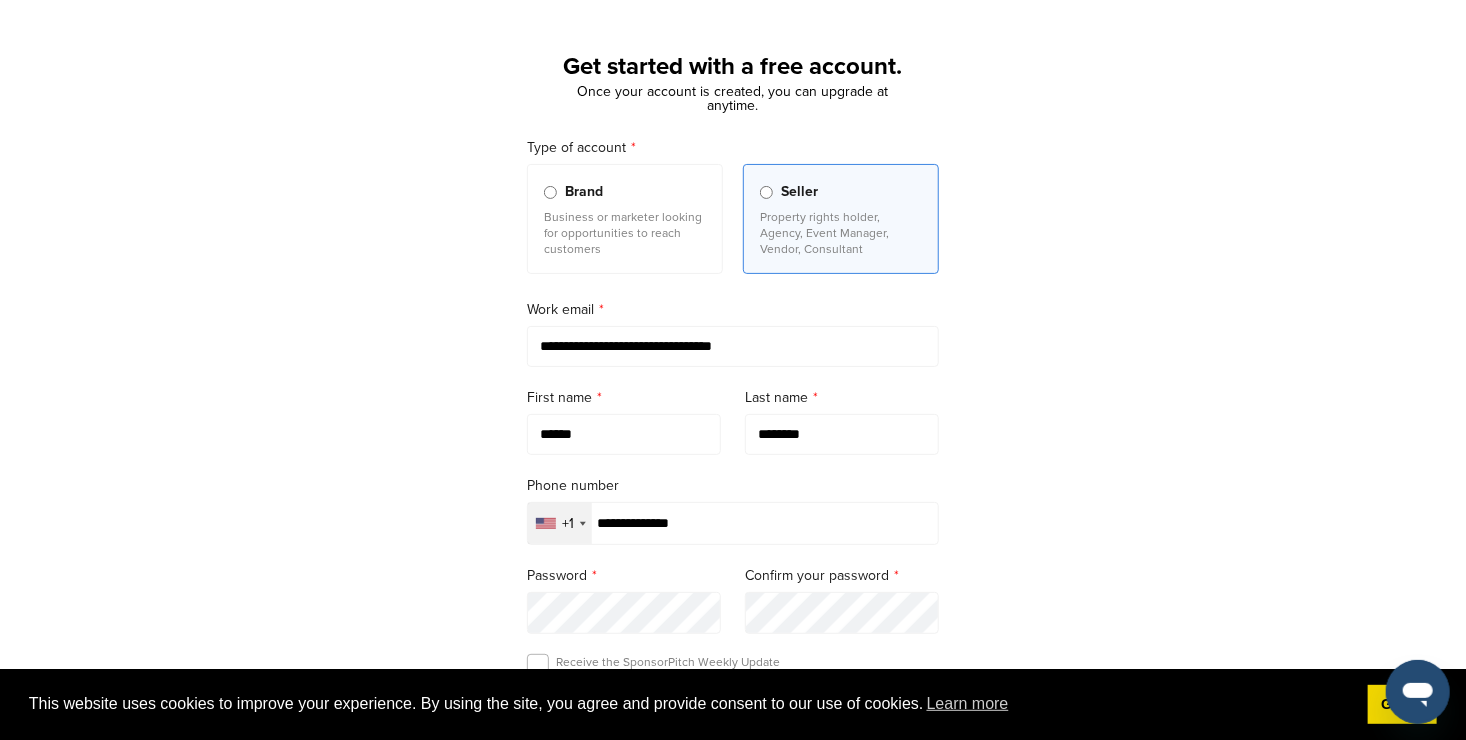 click on "**********" at bounding box center (733, 472) 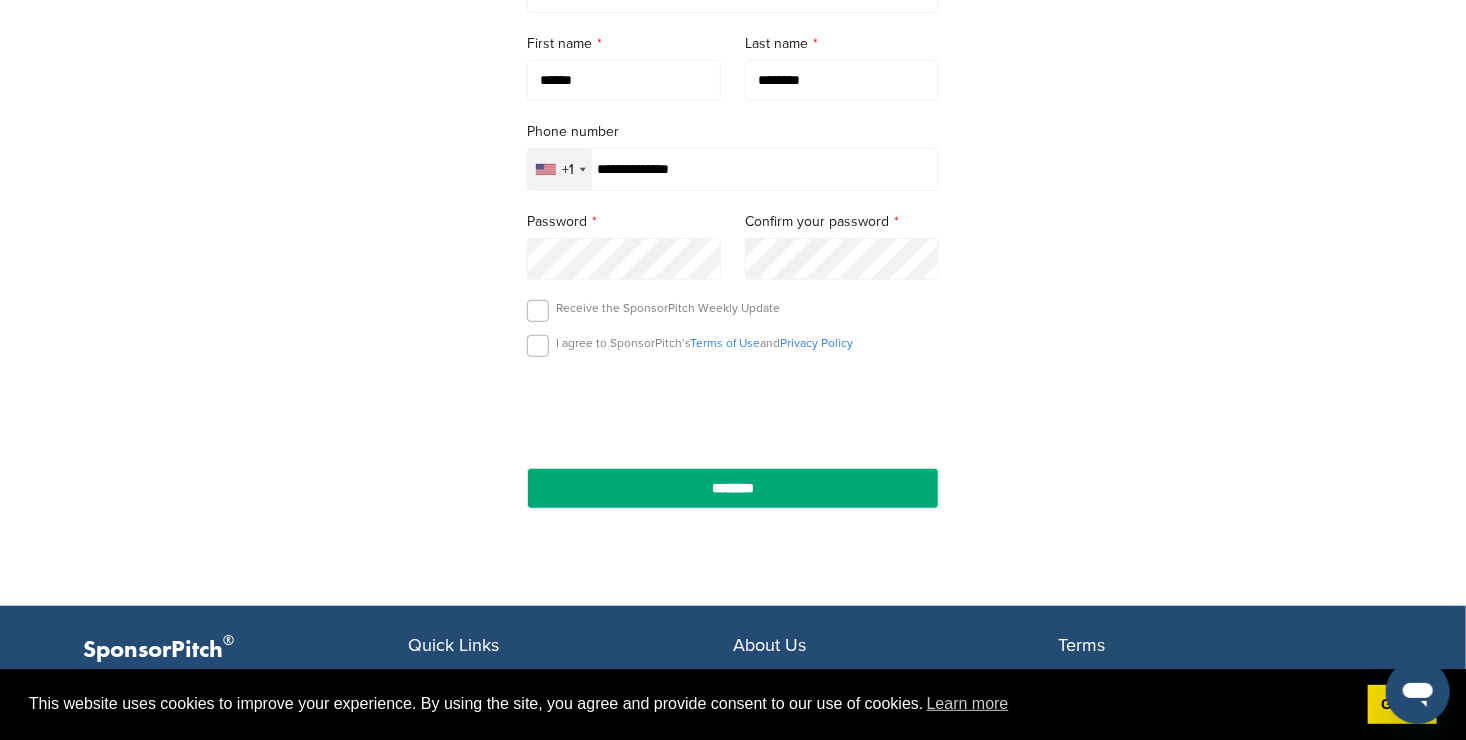 scroll, scrollTop: 440, scrollLeft: 0, axis: vertical 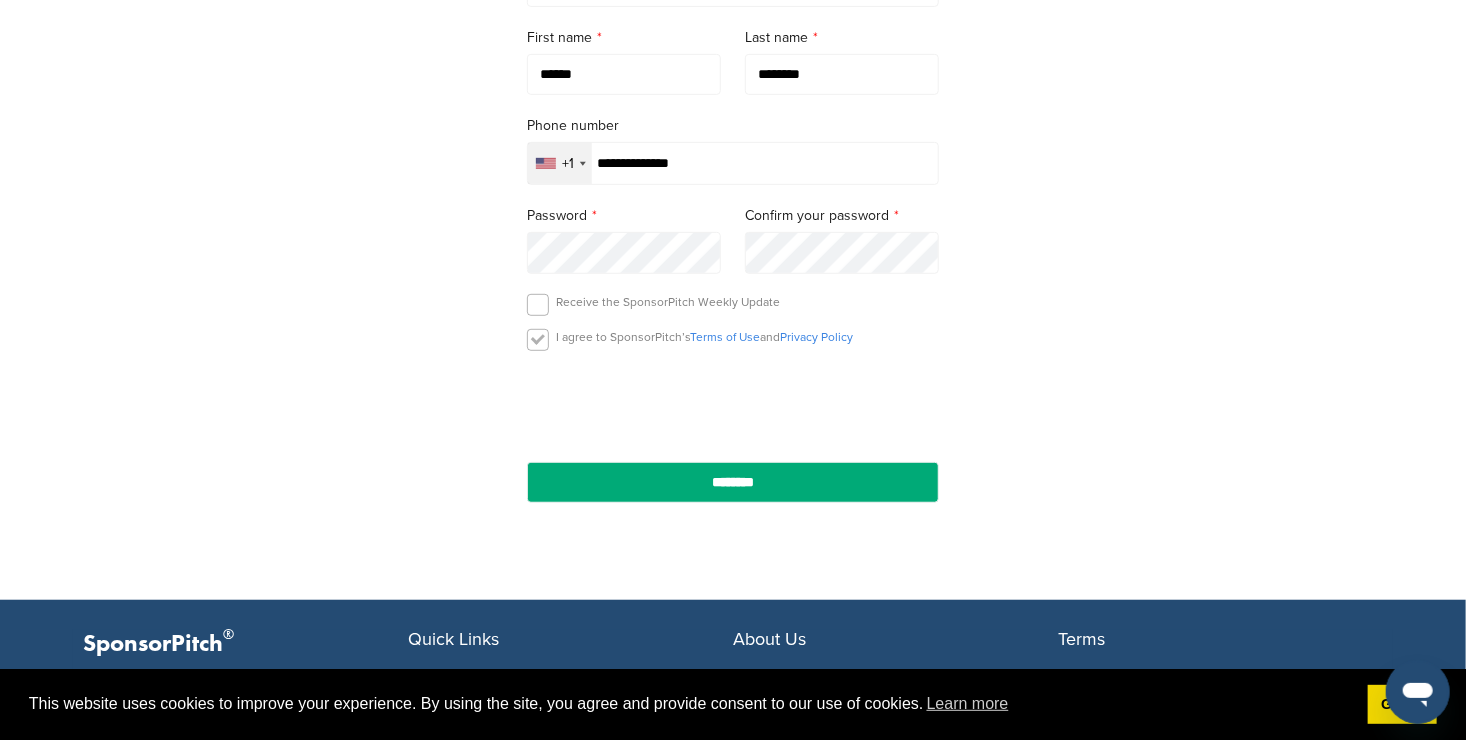 click at bounding box center [538, 340] 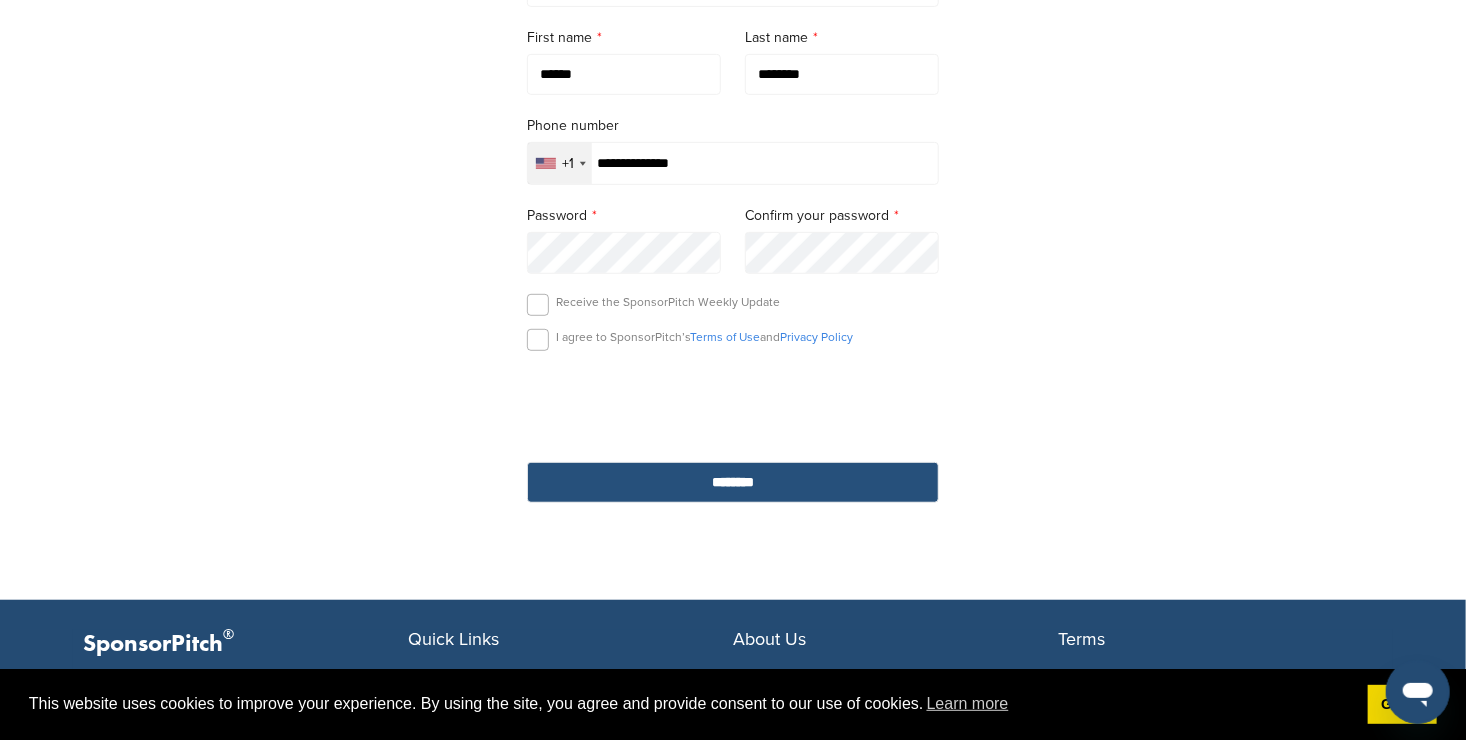 click on "********" at bounding box center (733, 482) 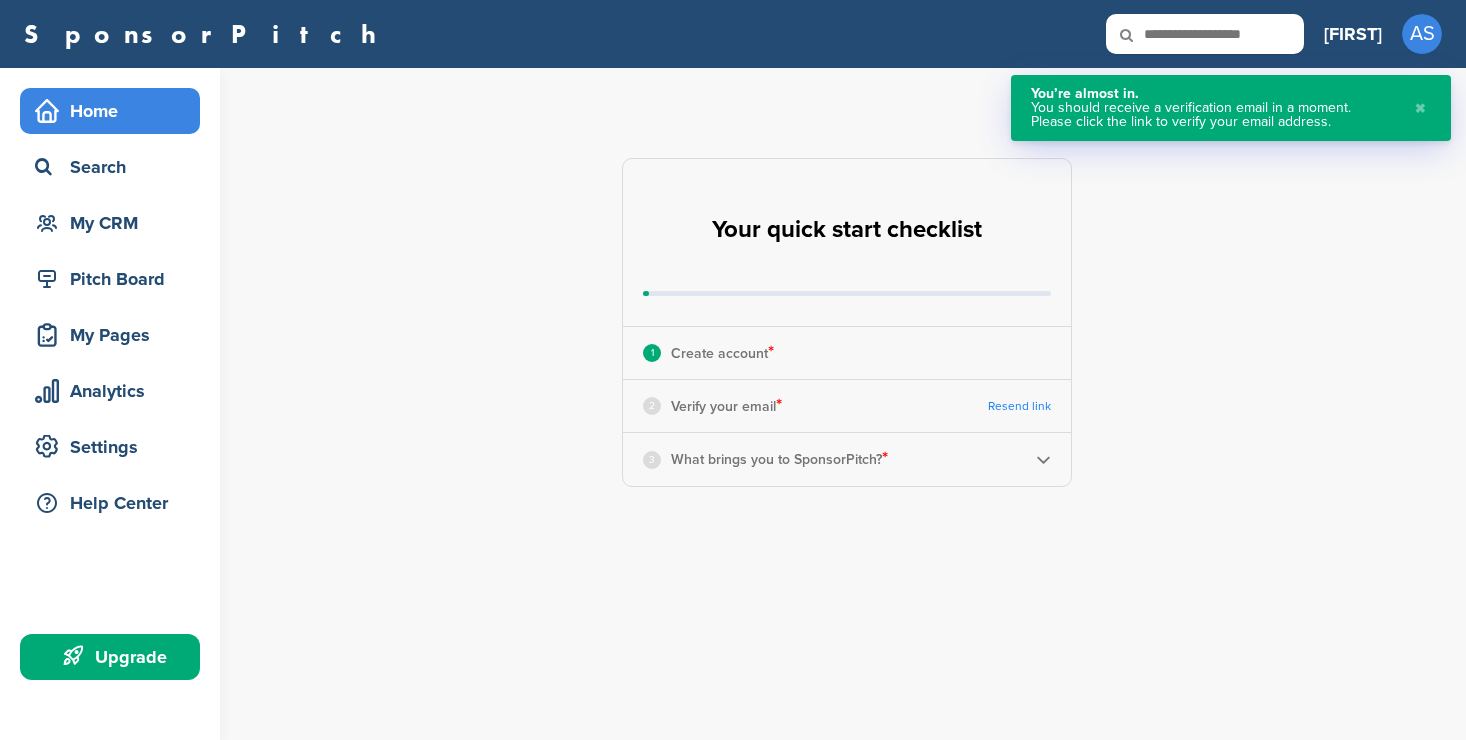 scroll, scrollTop: 0, scrollLeft: 0, axis: both 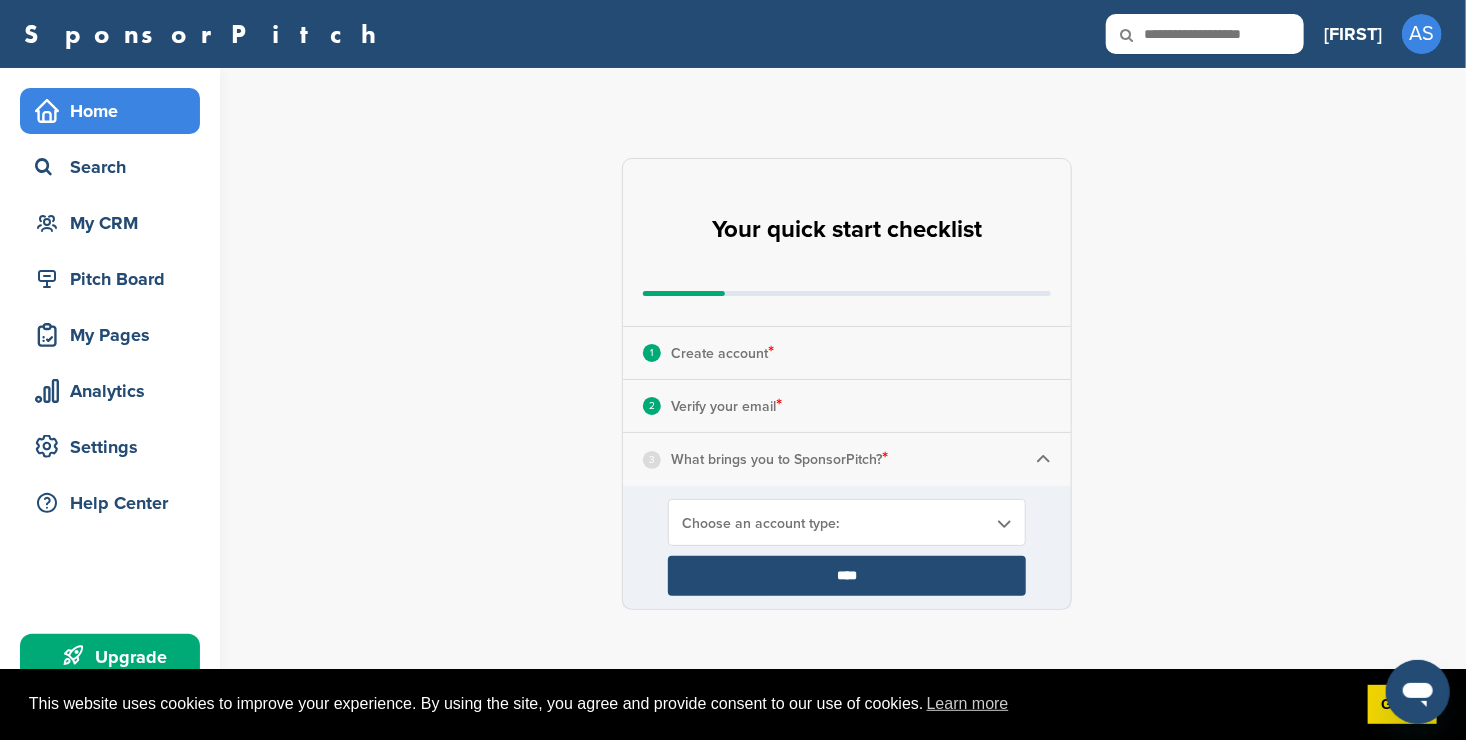 click on "Choose an account type:" at bounding box center [834, 523] 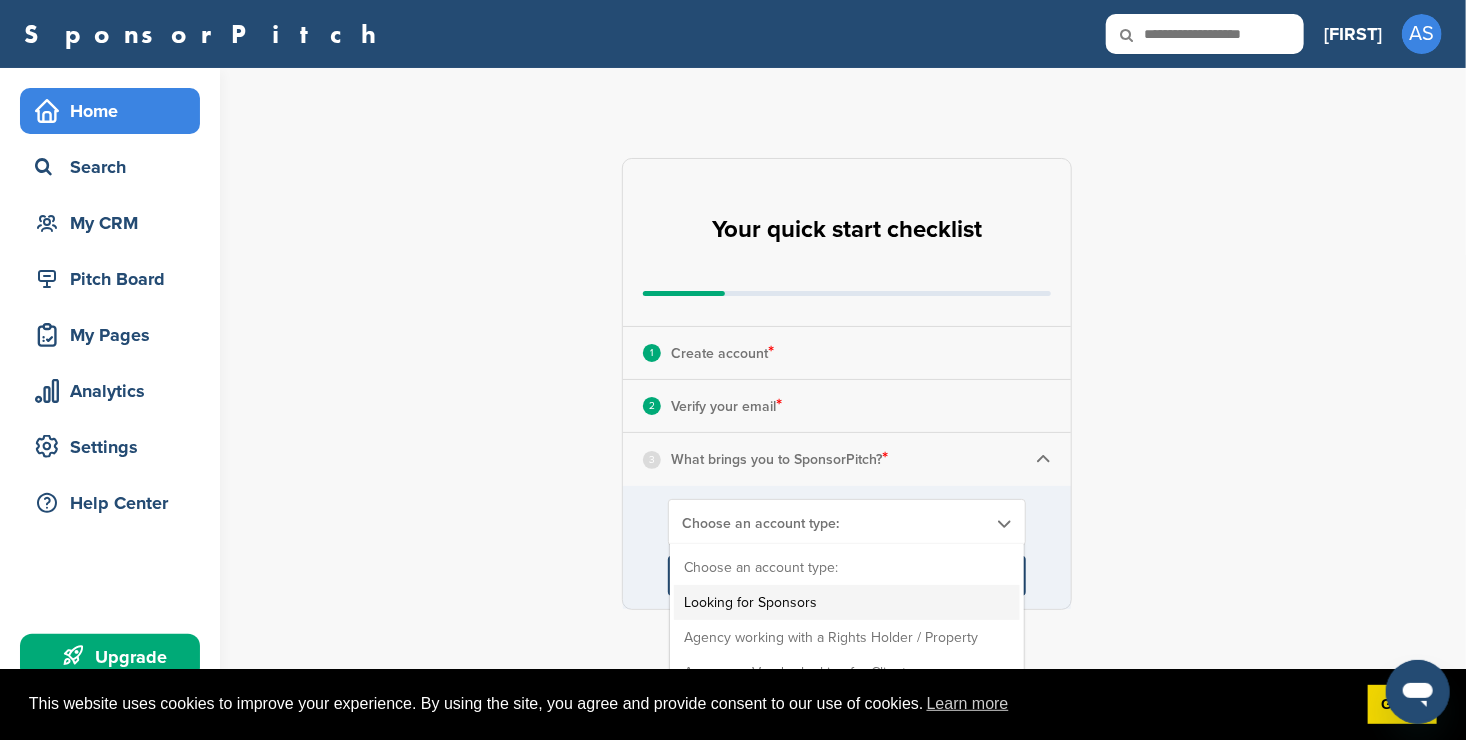 click on "Looking for Sponsors" at bounding box center [847, 602] 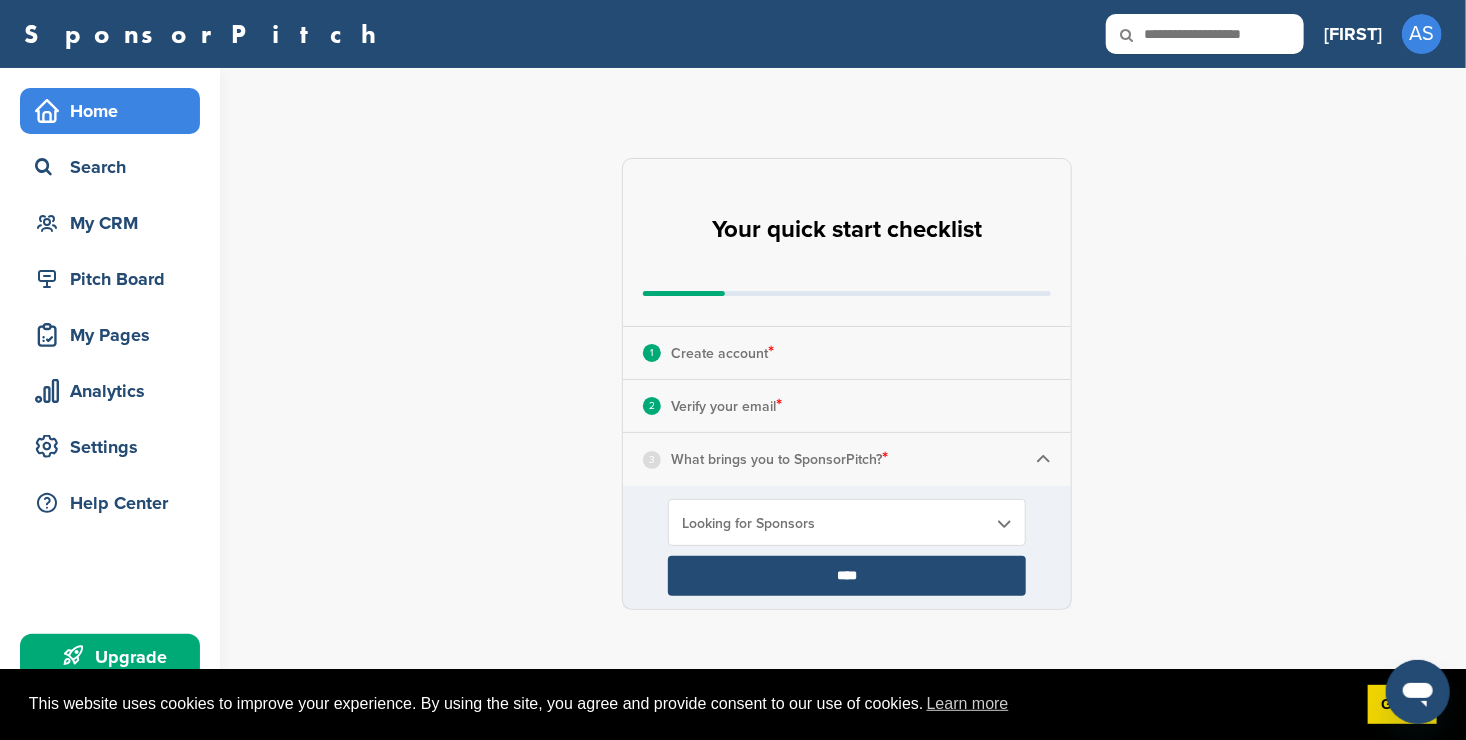 click on "****" at bounding box center (847, 576) 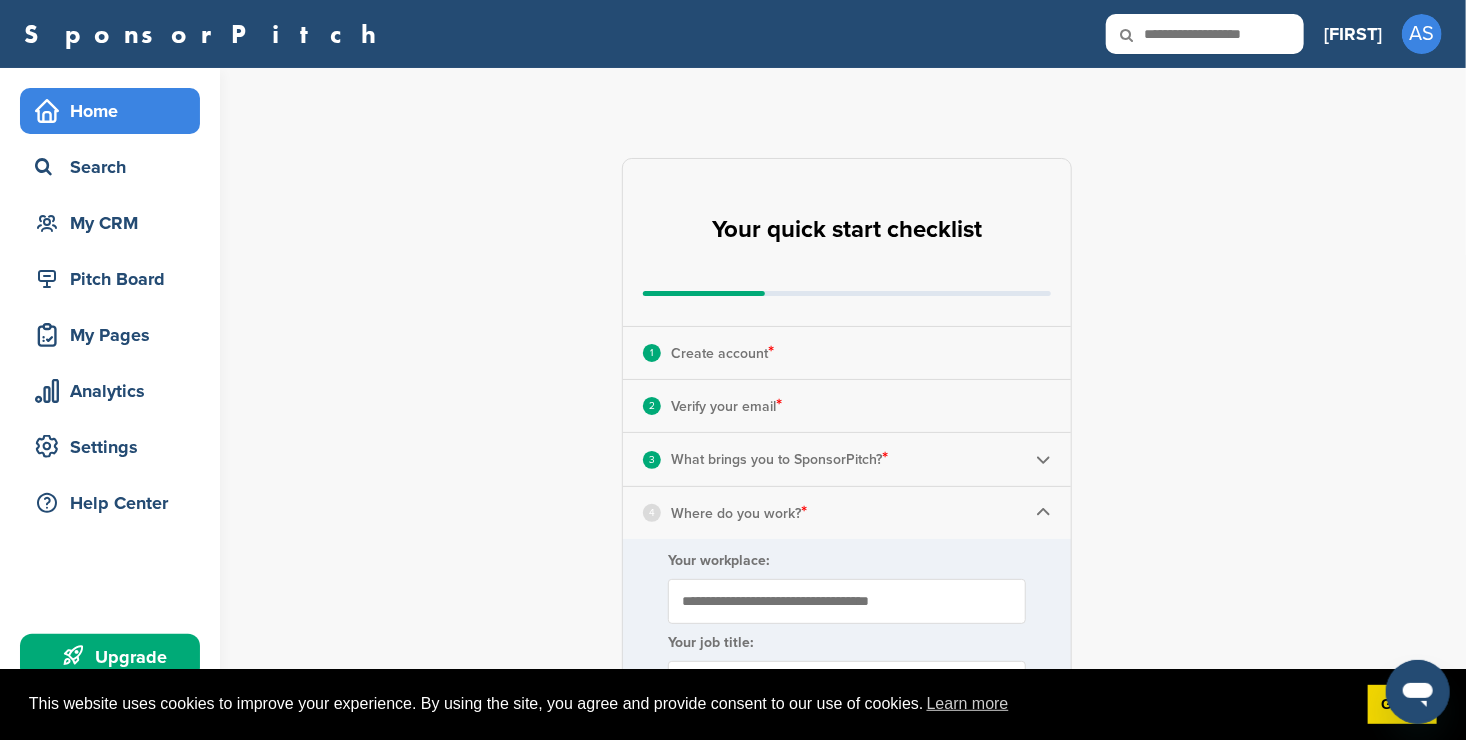 click on "Your workplace:" at bounding box center (847, 601) 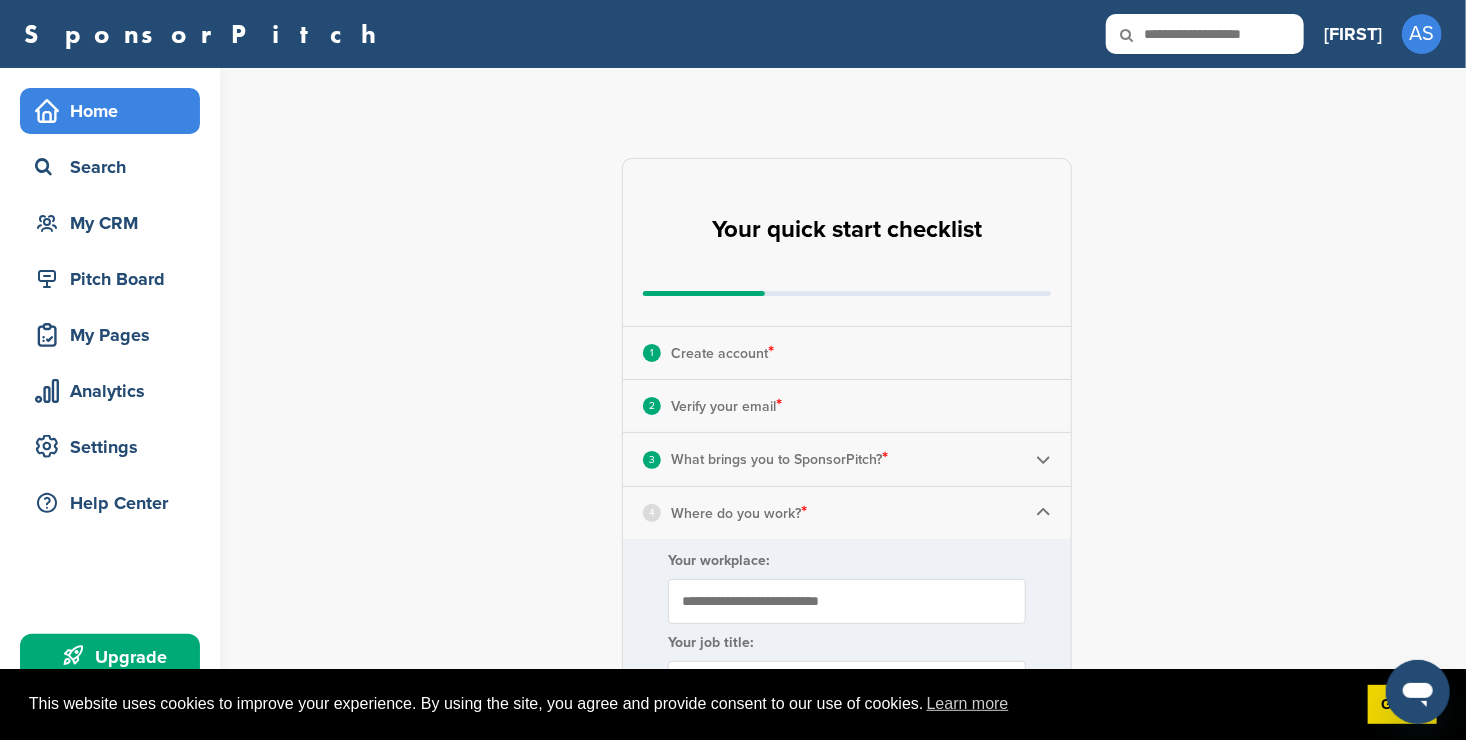 type on "**********" 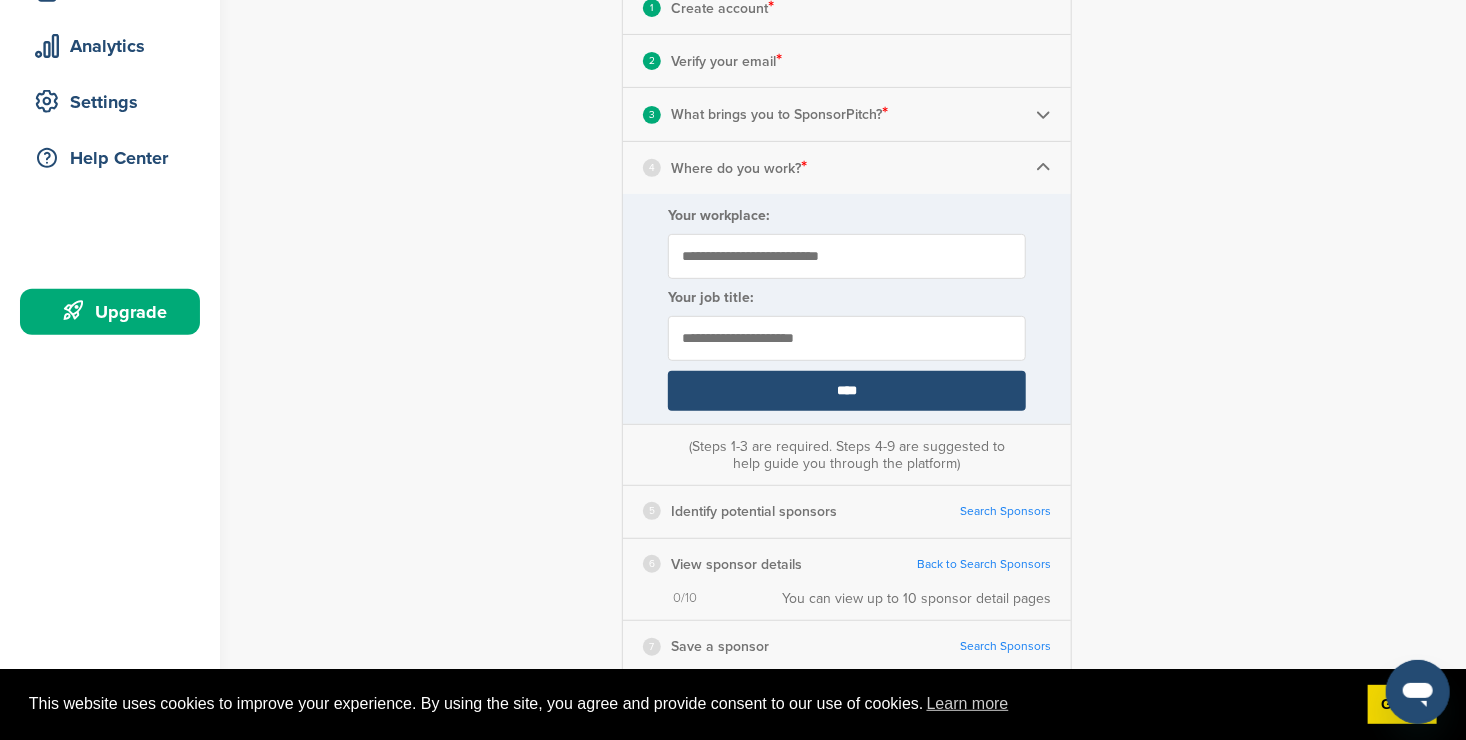 scroll, scrollTop: 360, scrollLeft: 0, axis: vertical 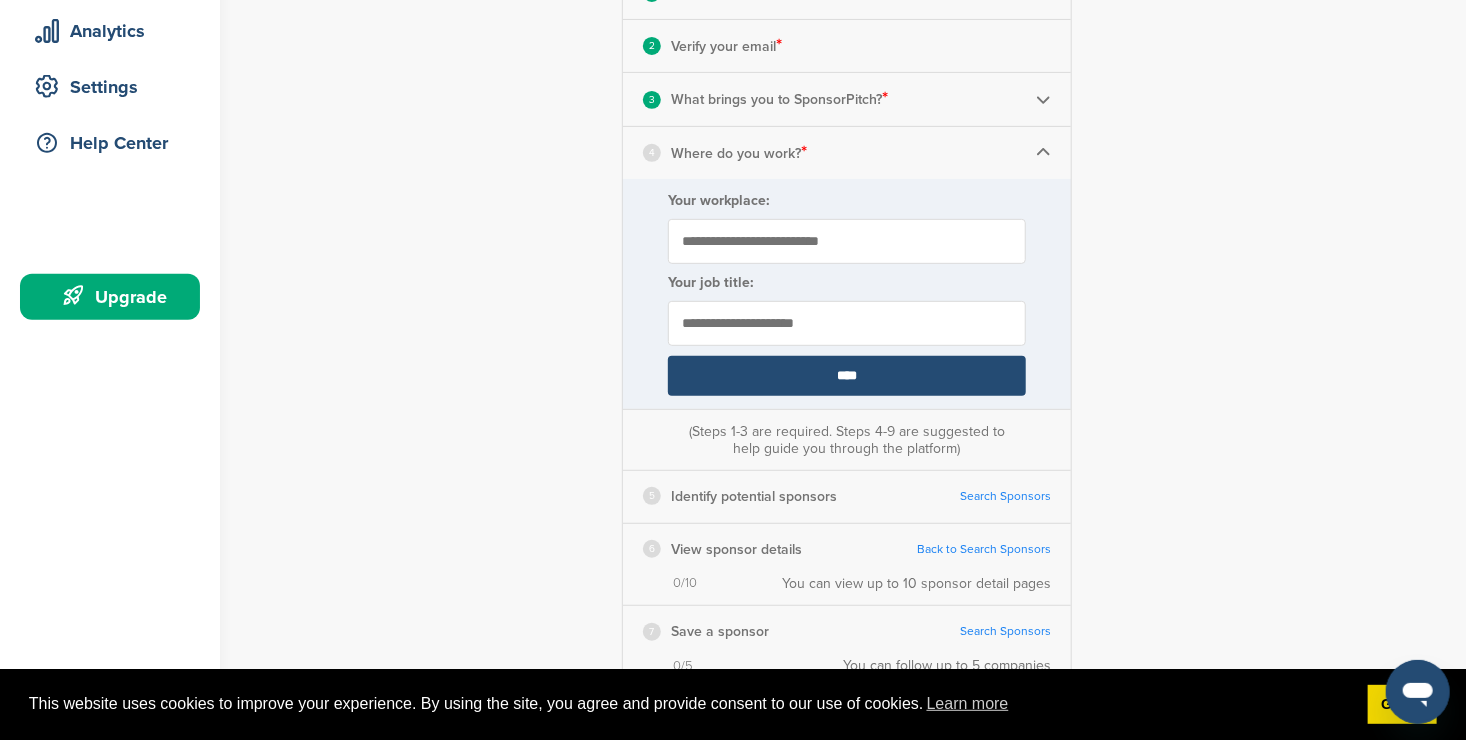 click at bounding box center (847, 323) 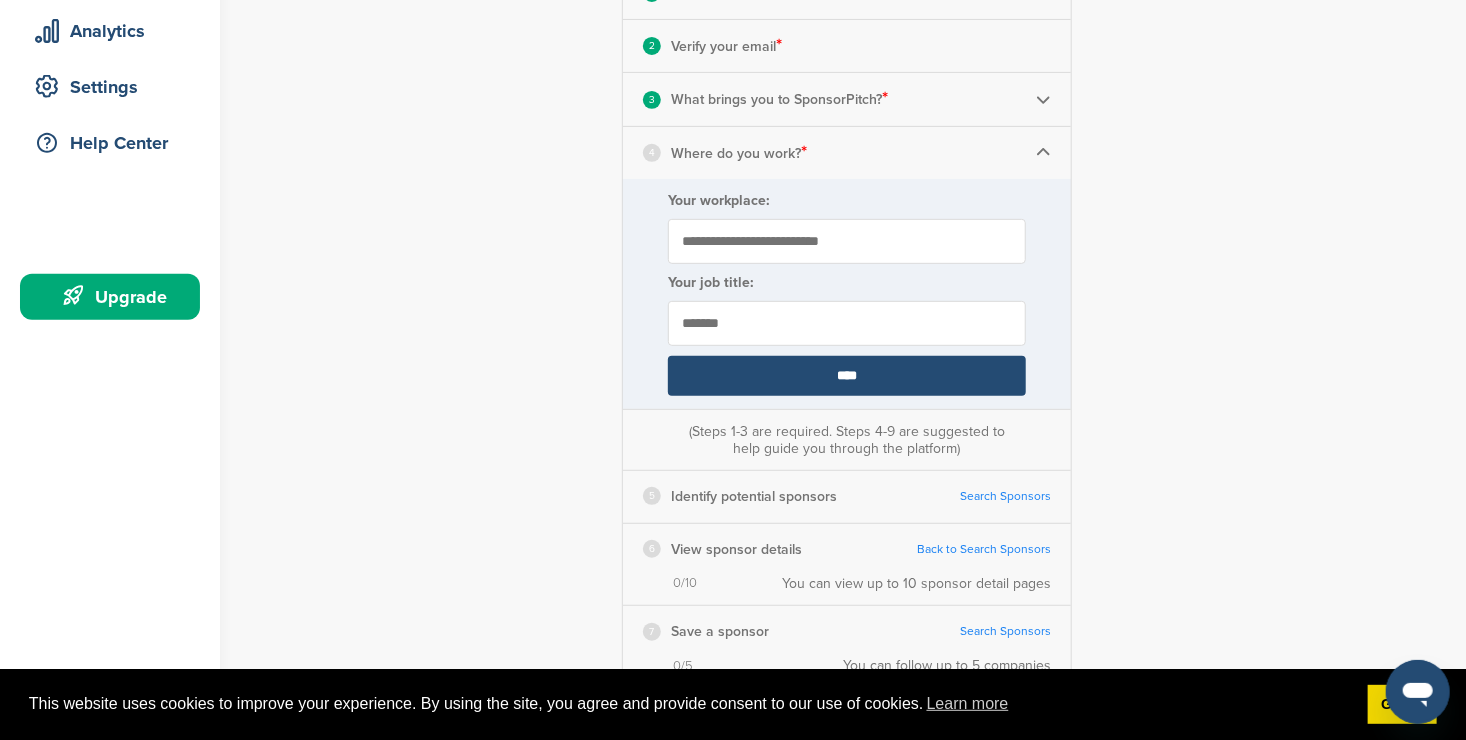 type on "*******" 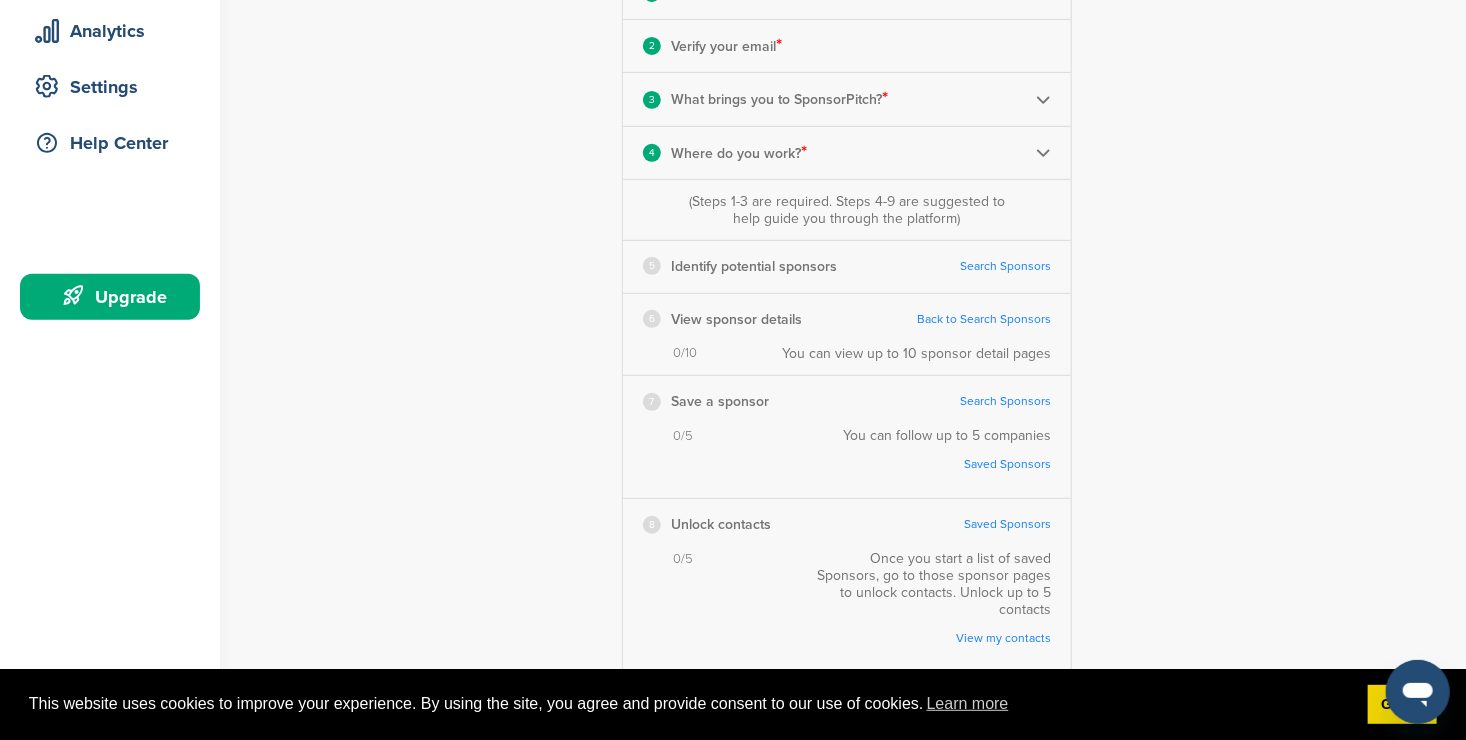 click on "Search Sponsors" at bounding box center (1005, 266) 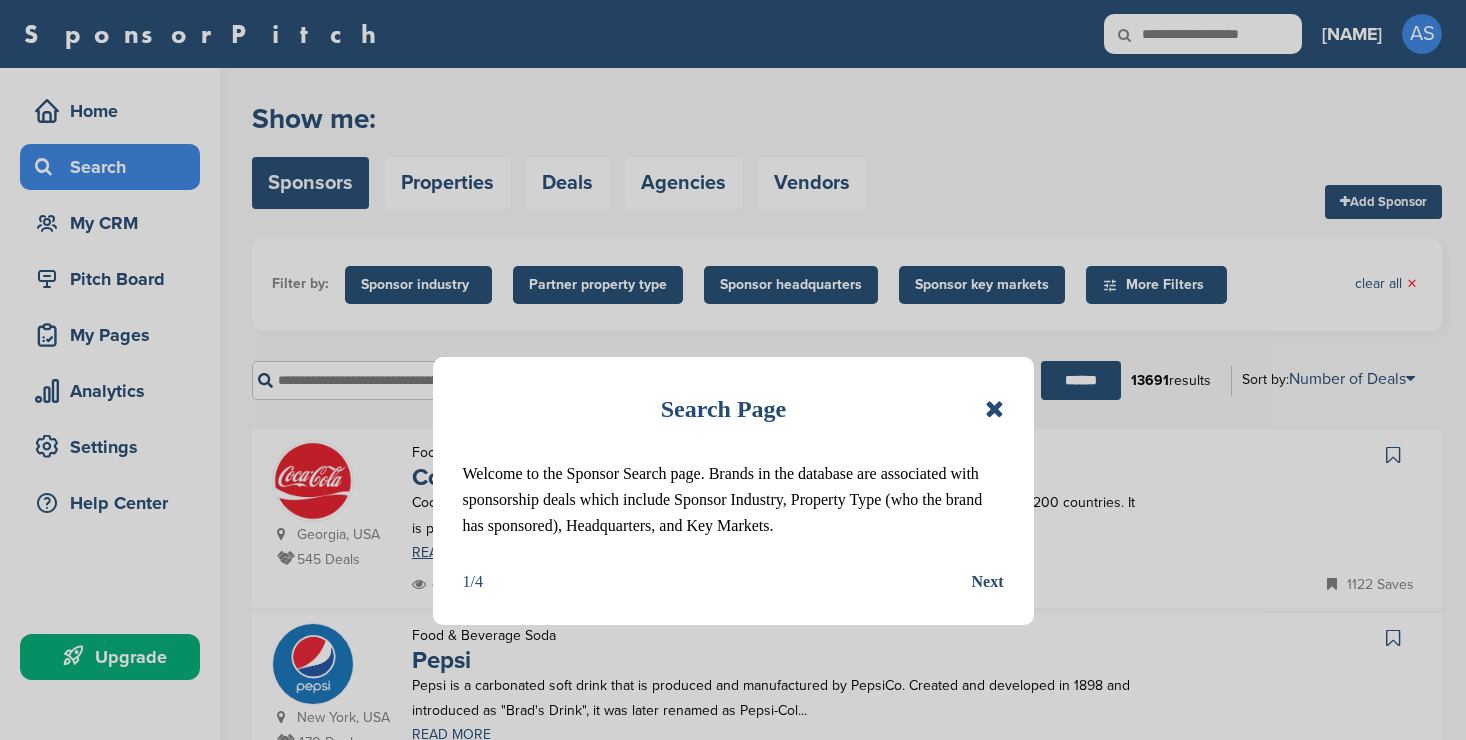 scroll, scrollTop: 0, scrollLeft: 0, axis: both 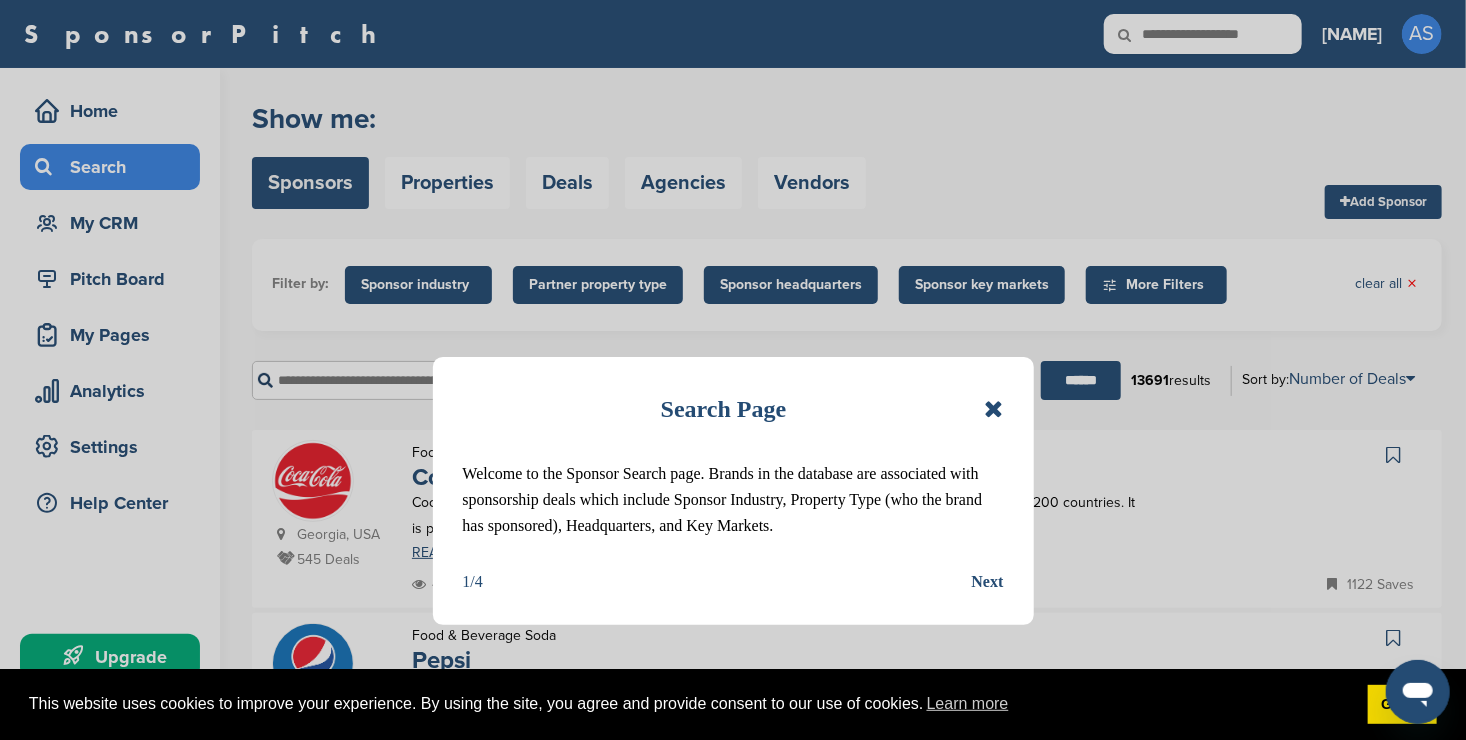 click on "Next" at bounding box center (988, 582) 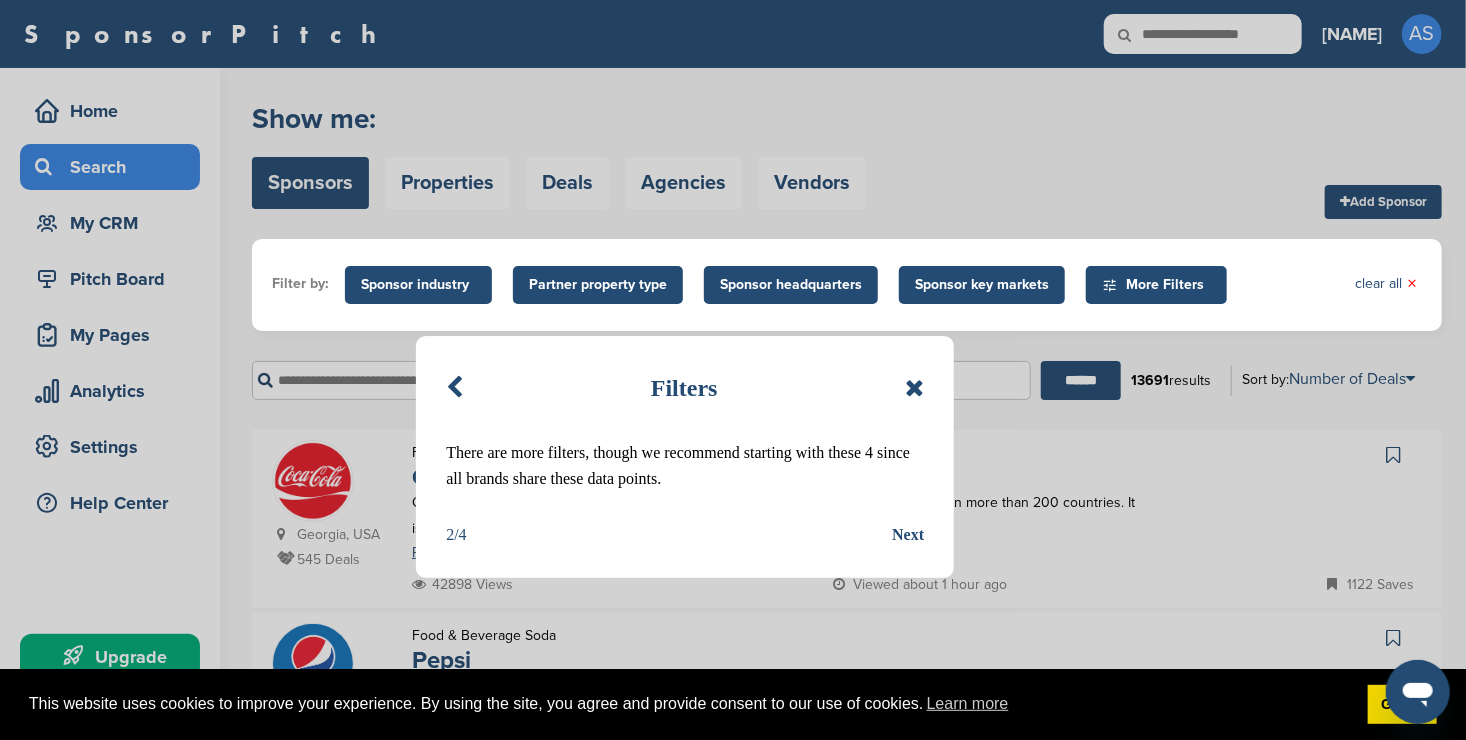 click on "Next" at bounding box center [908, 535] 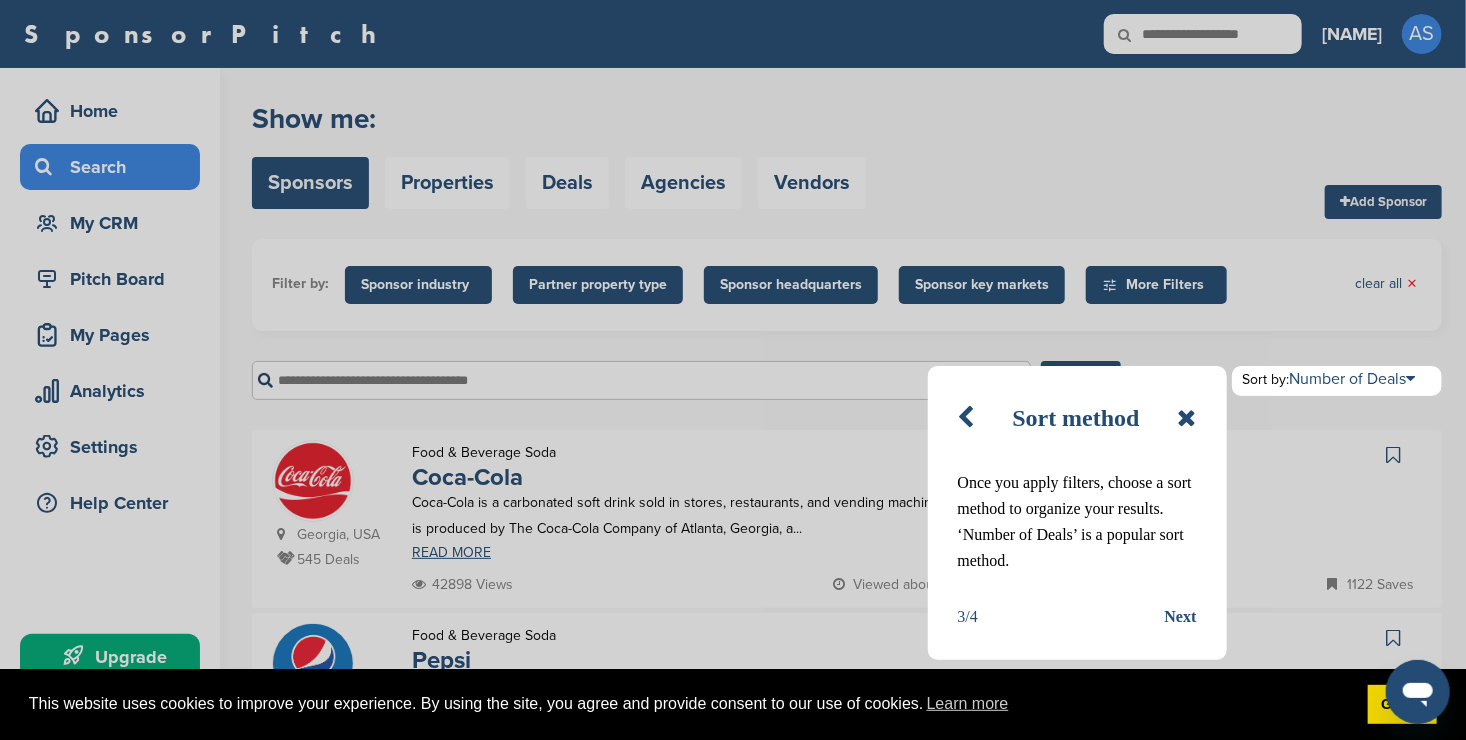 click on "Next" at bounding box center (1181, 617) 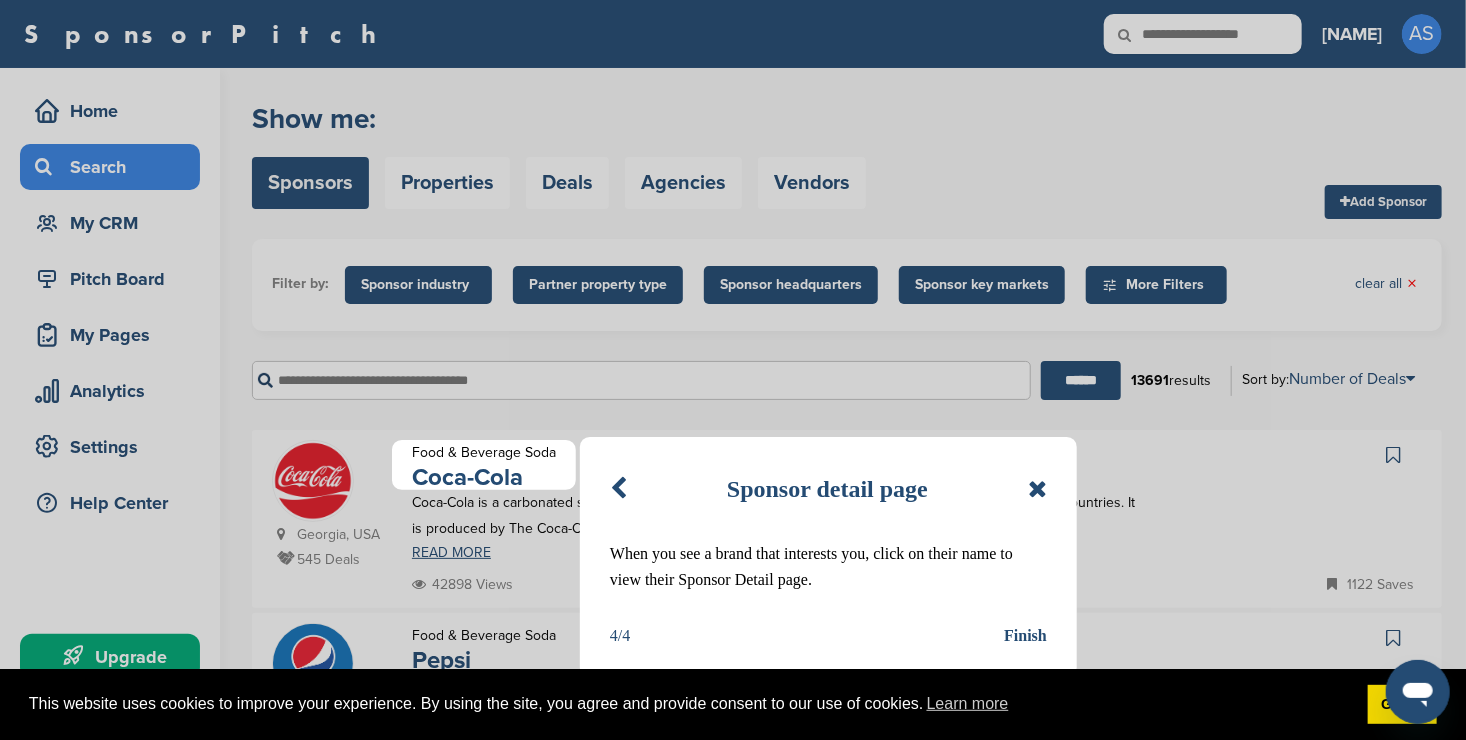 click on "Finish" at bounding box center (1025, 636) 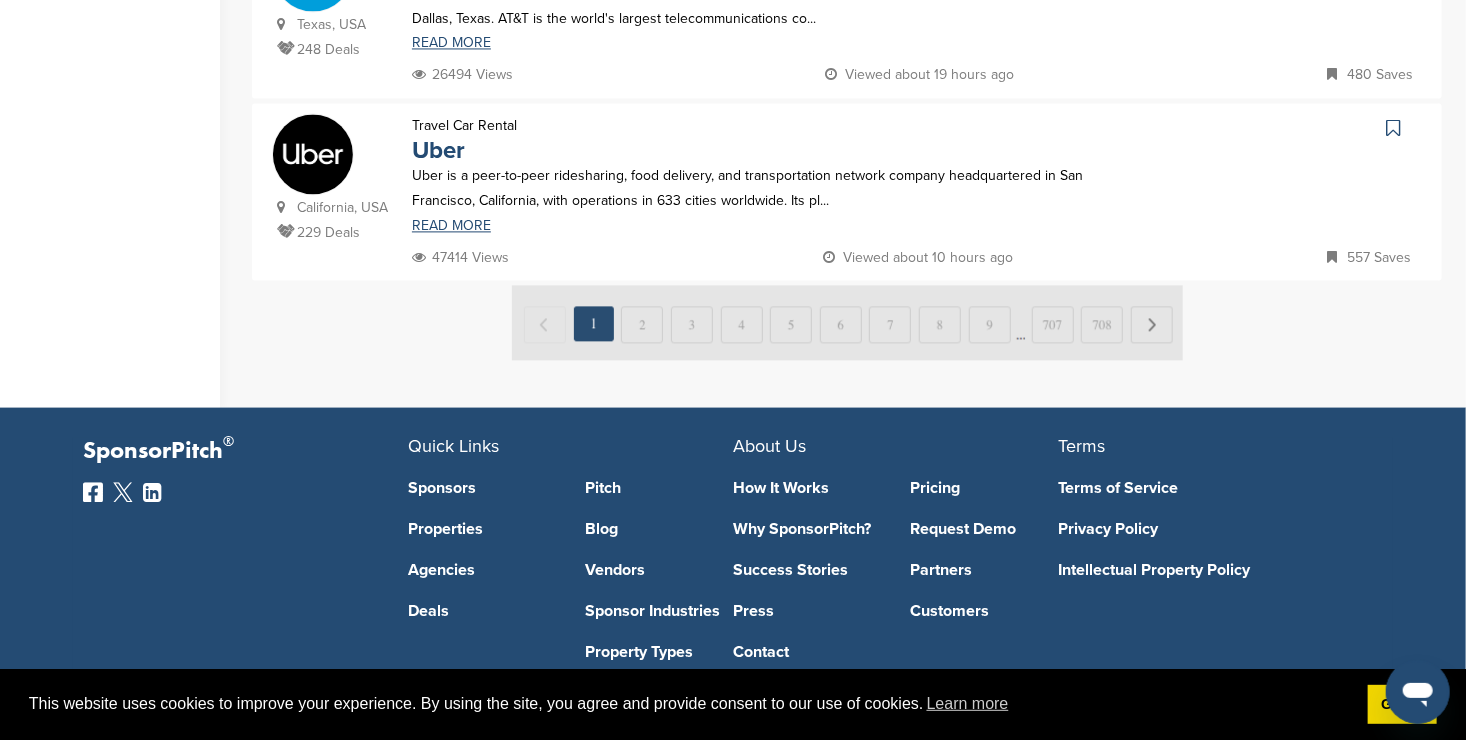 scroll, scrollTop: 2016, scrollLeft: 0, axis: vertical 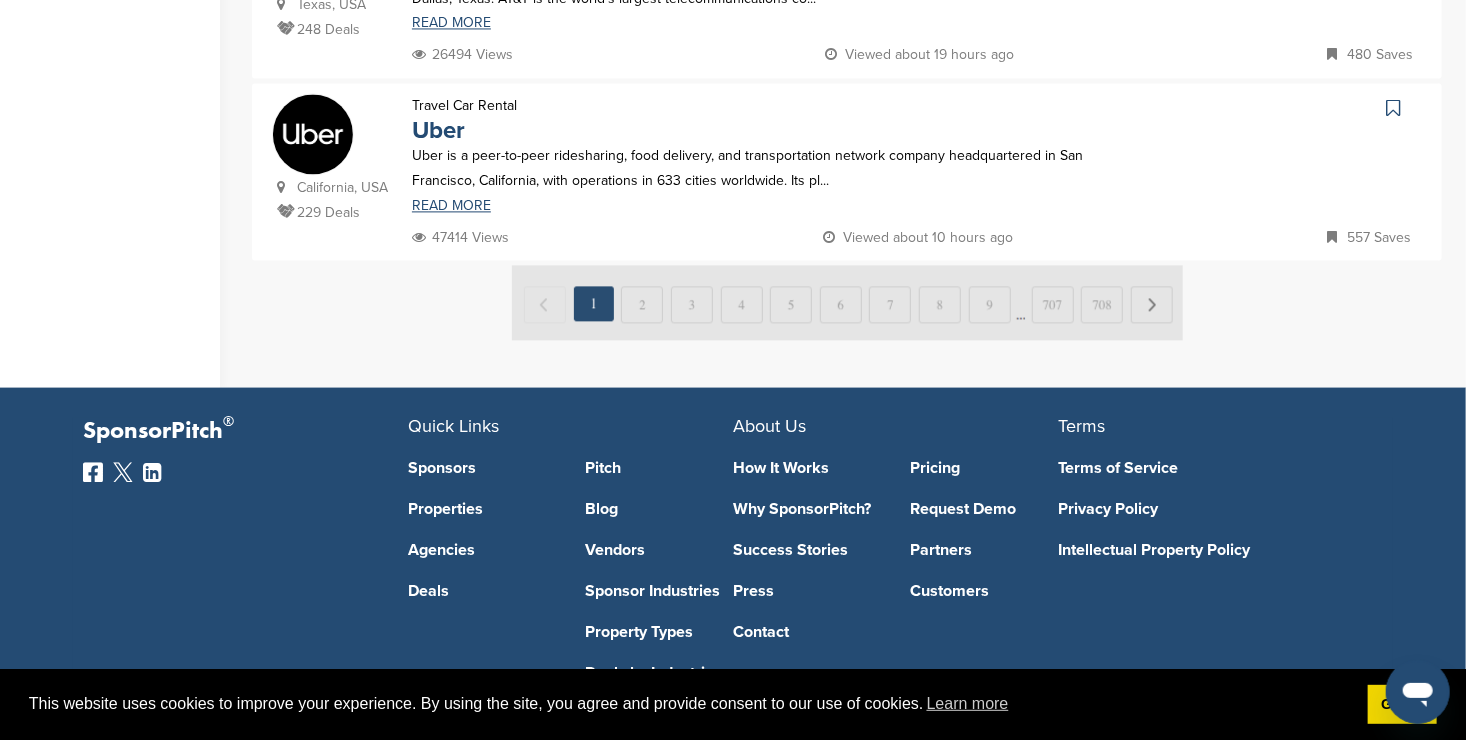 click at bounding box center [847, 302] 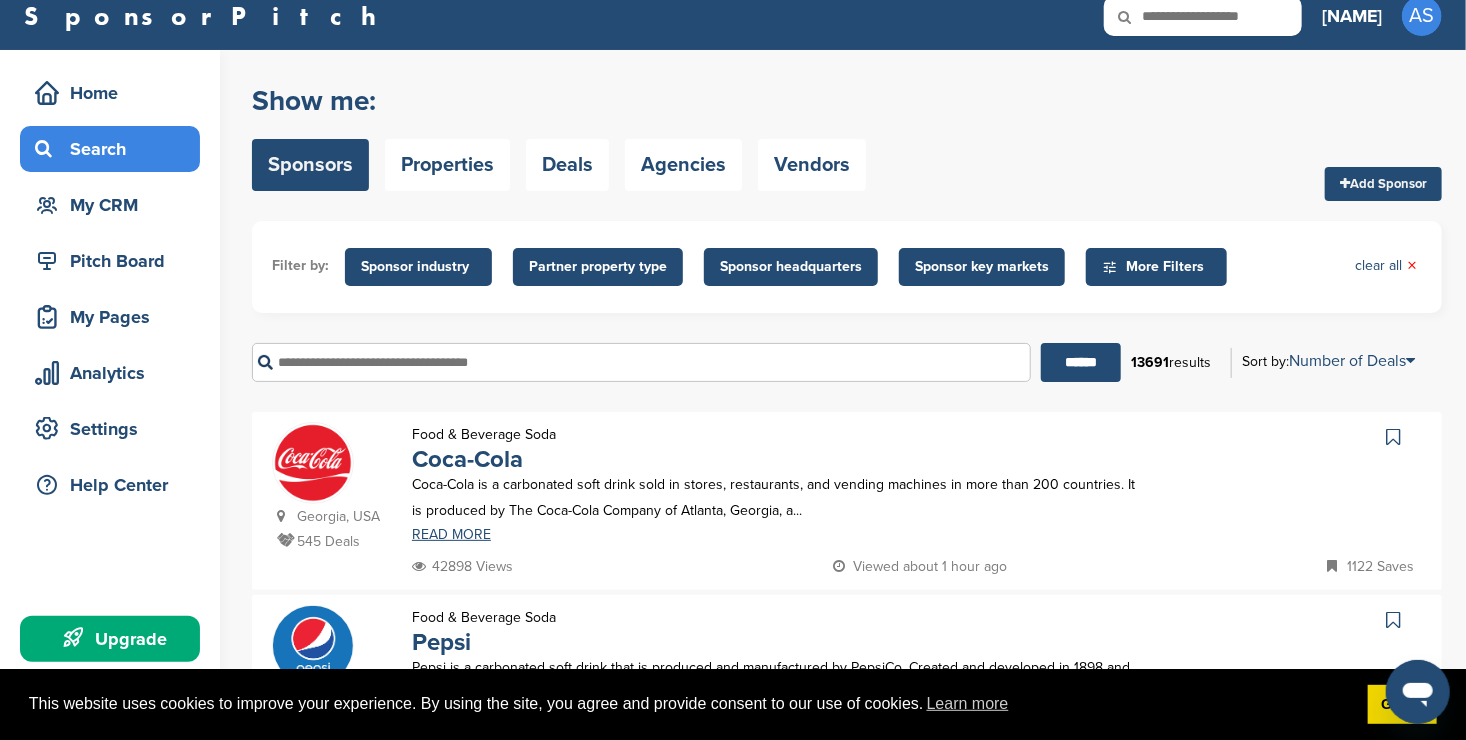 scroll, scrollTop: 16, scrollLeft: 0, axis: vertical 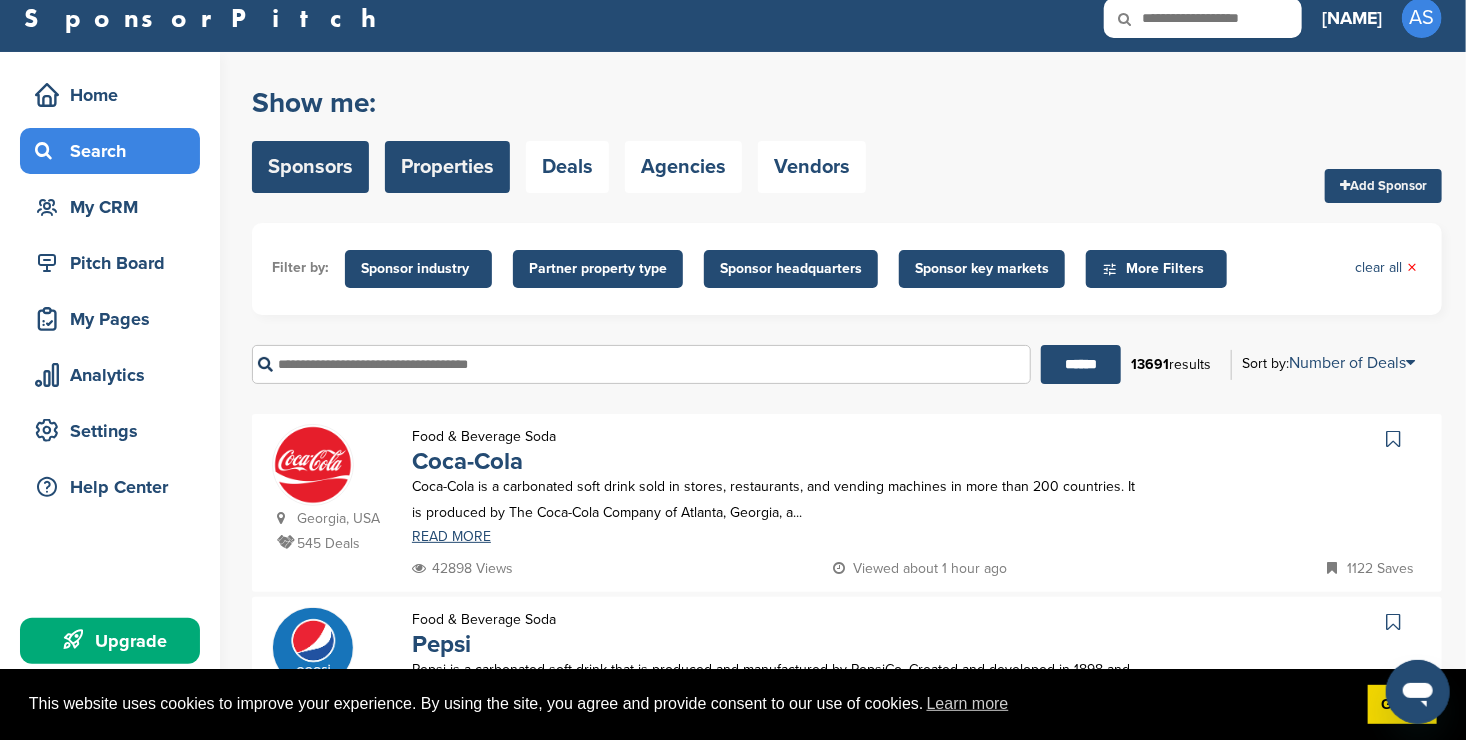 click on "Properties" at bounding box center (447, 167) 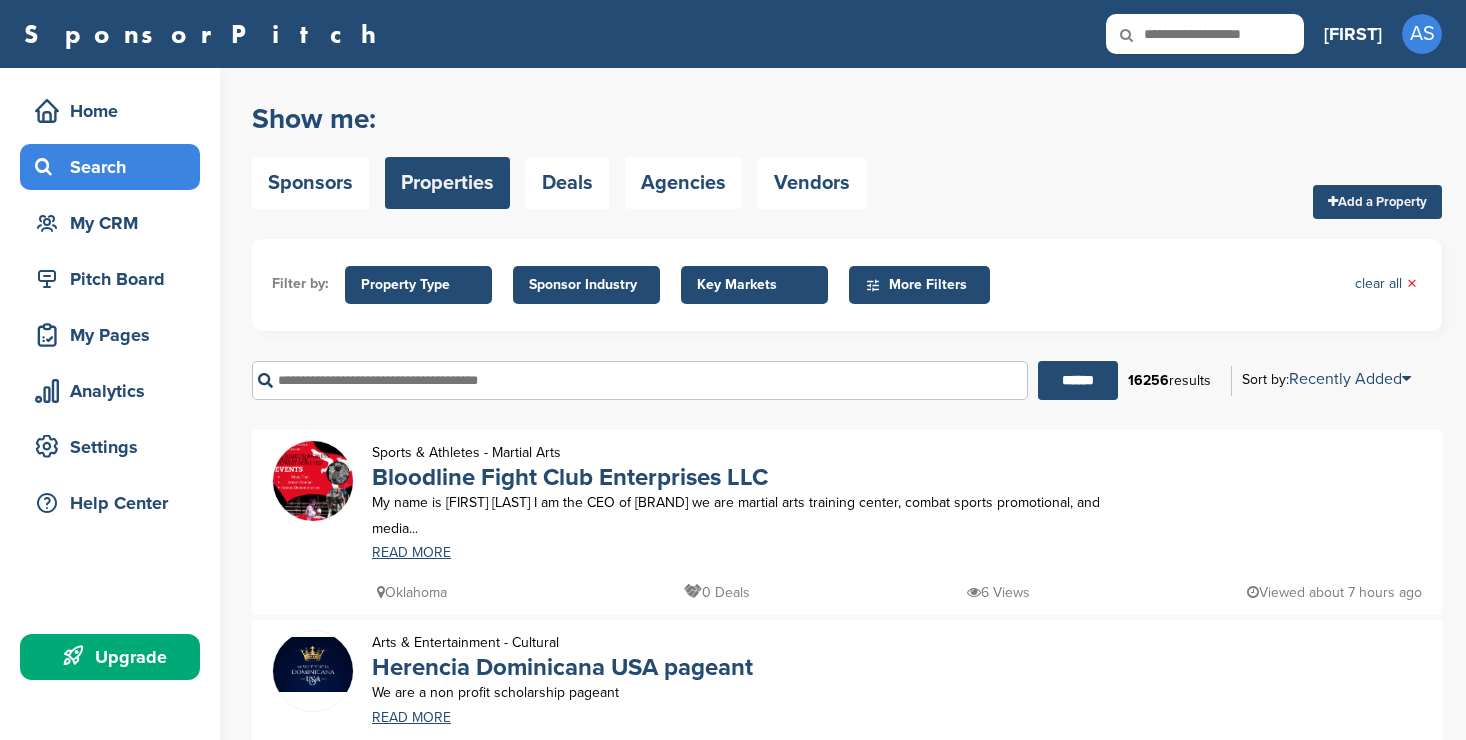 scroll, scrollTop: 0, scrollLeft: 0, axis: both 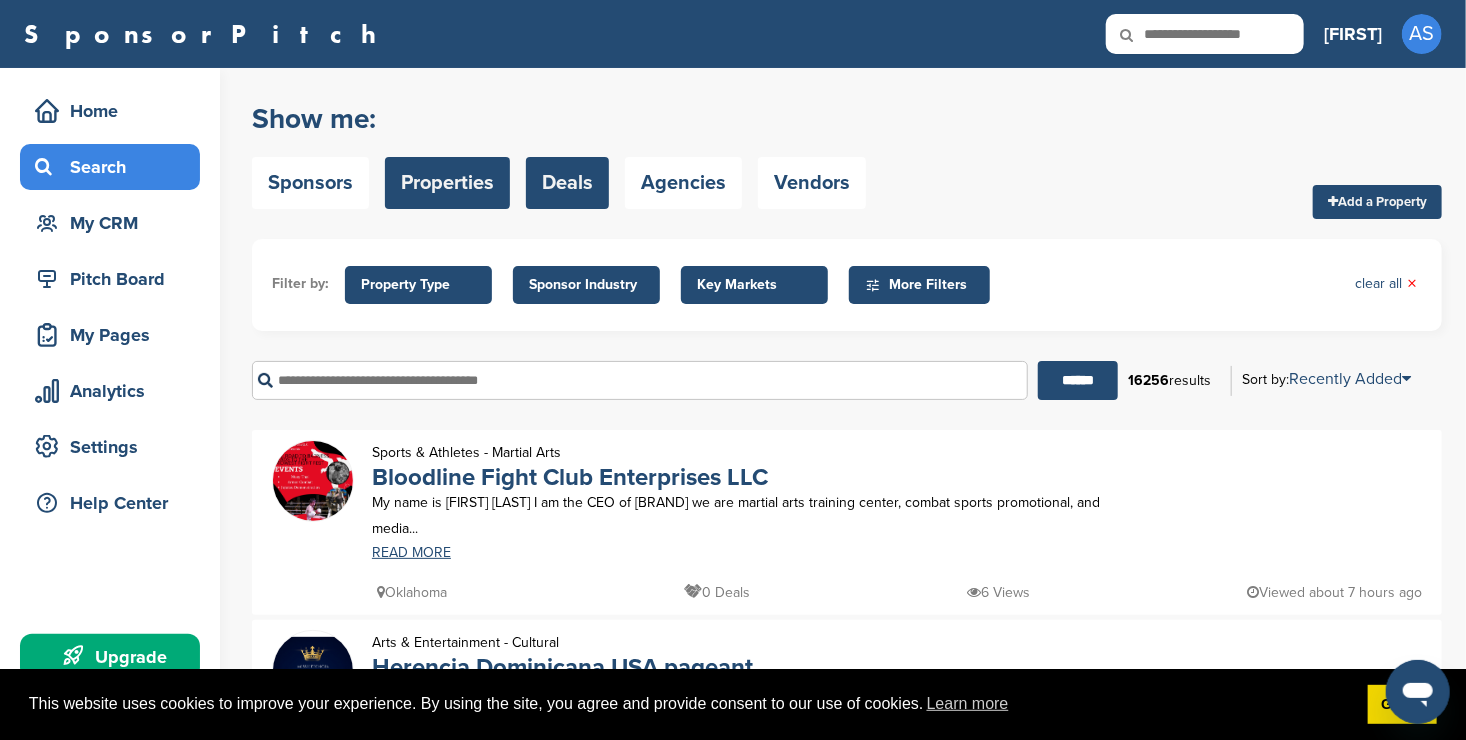 click on "Deals" at bounding box center [567, 183] 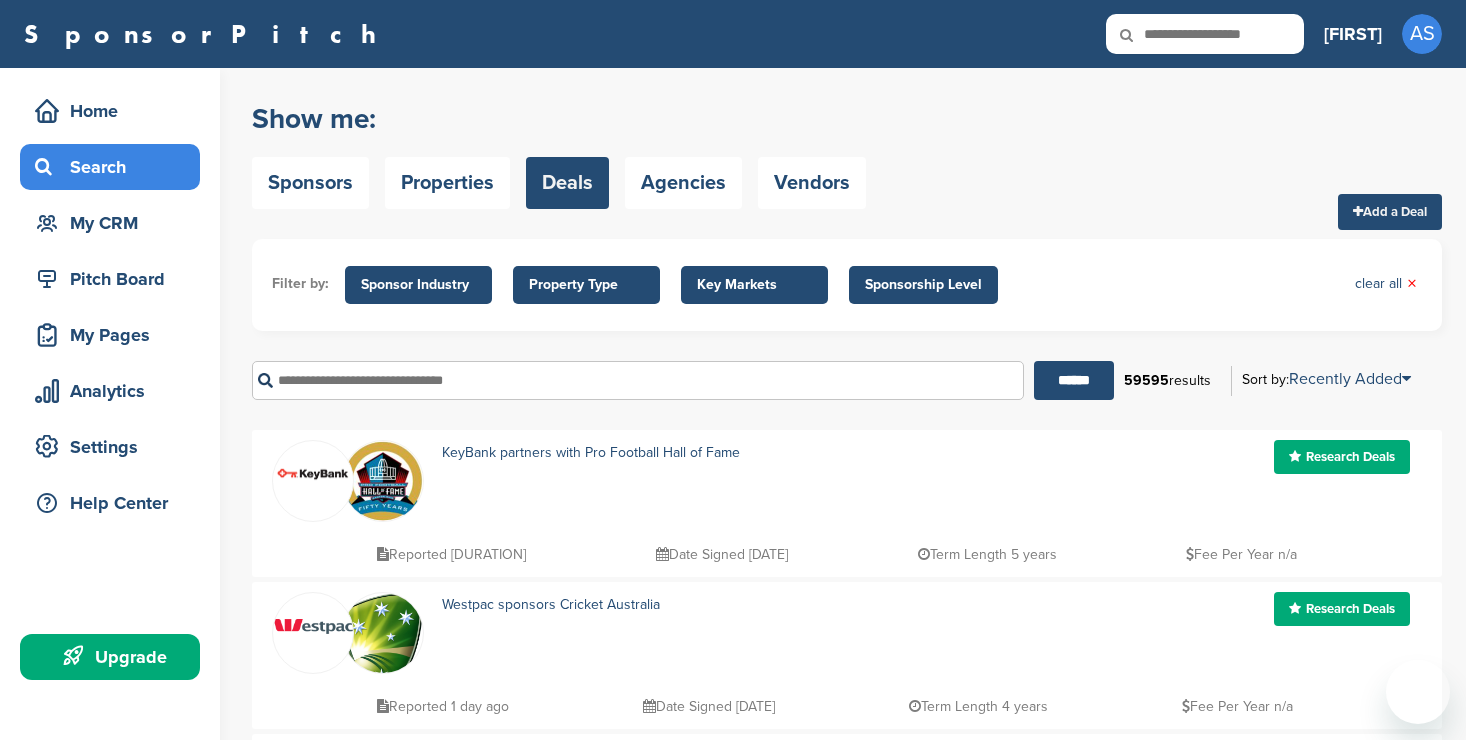 scroll, scrollTop: 0, scrollLeft: 0, axis: both 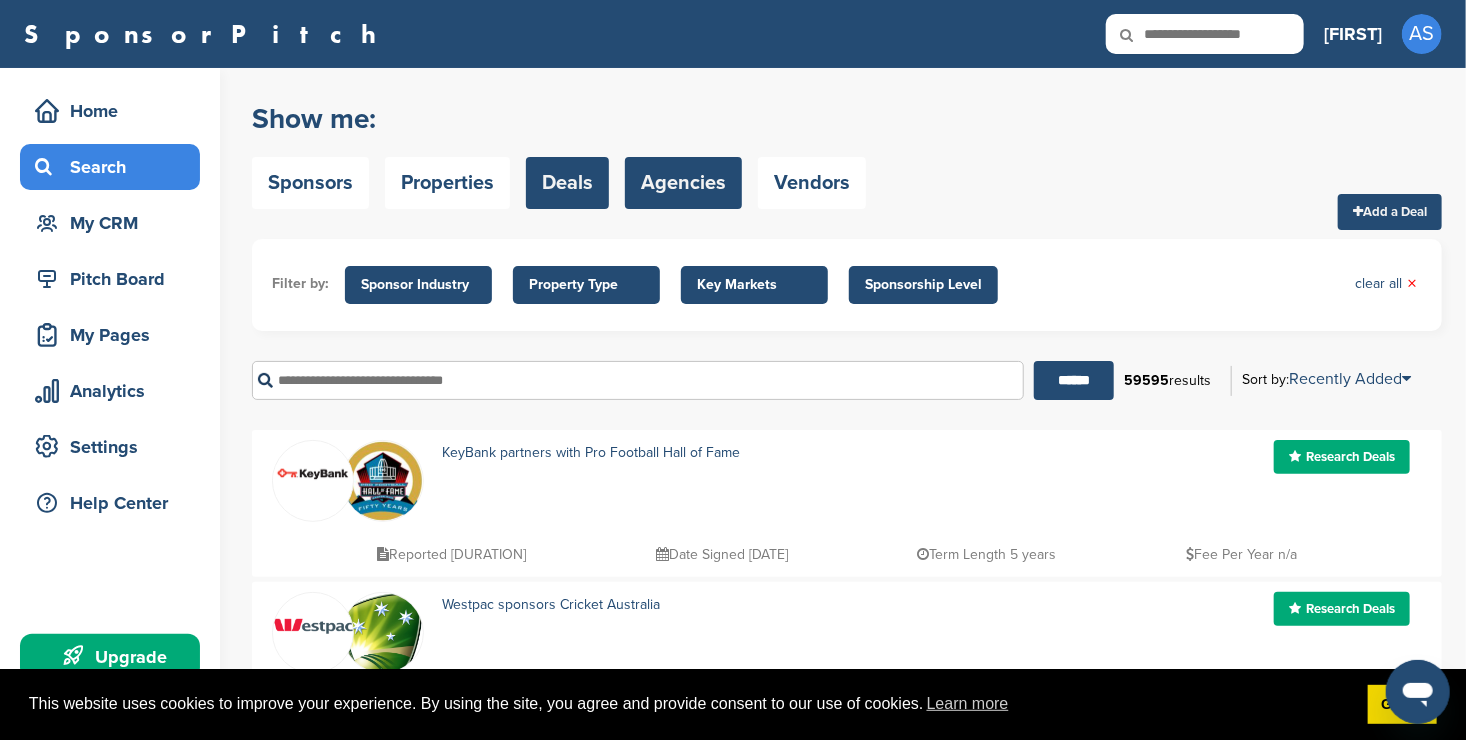 click on "Agencies" at bounding box center [683, 183] 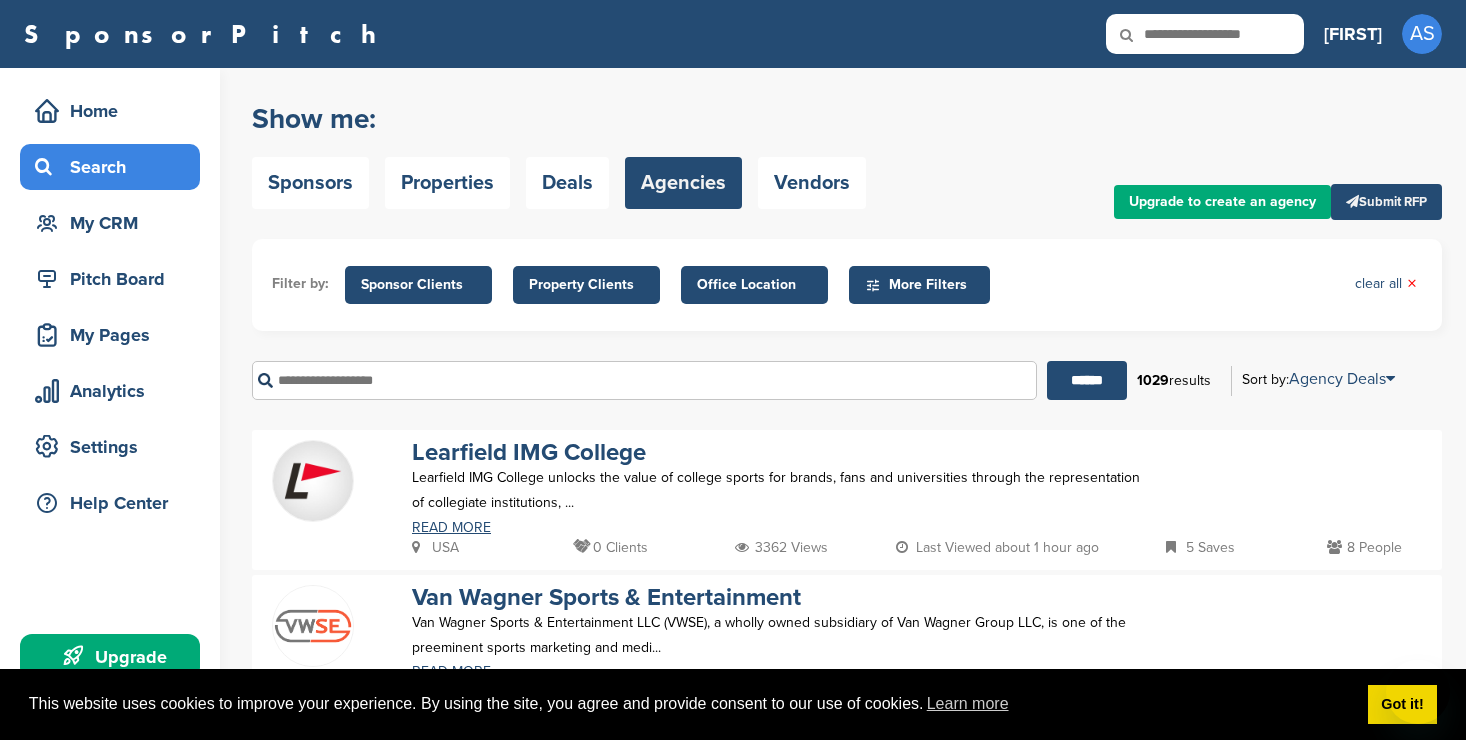scroll, scrollTop: 0, scrollLeft: 0, axis: both 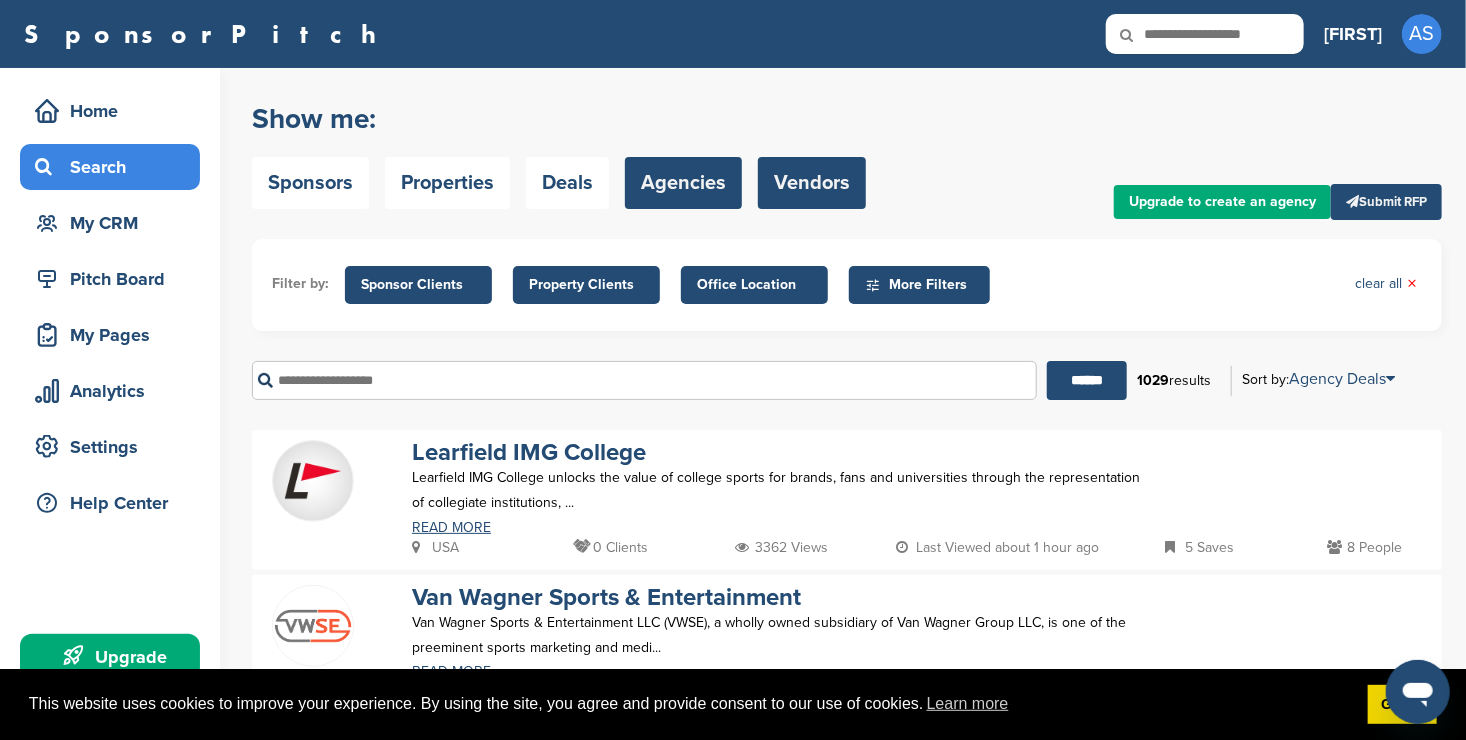 click on "Vendors" at bounding box center [812, 183] 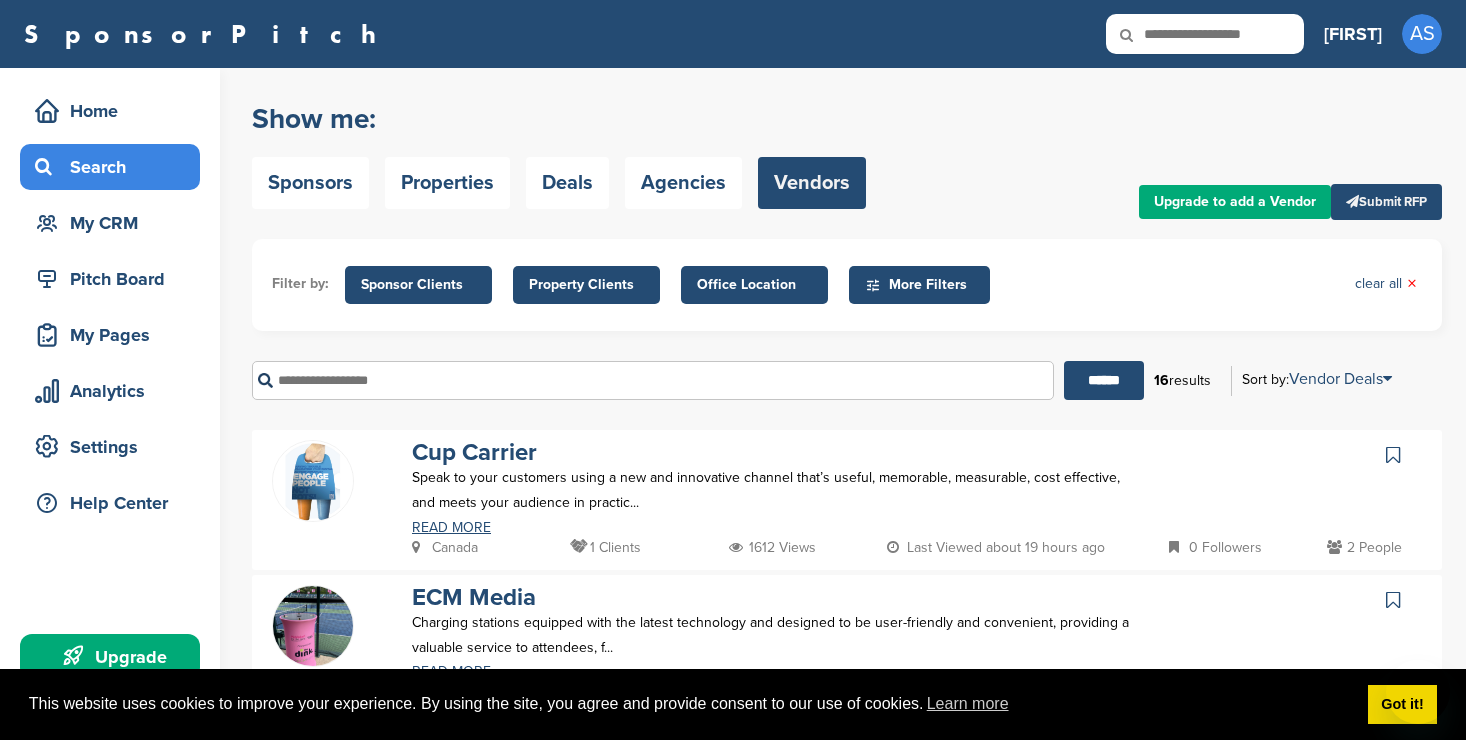 scroll, scrollTop: 0, scrollLeft: 0, axis: both 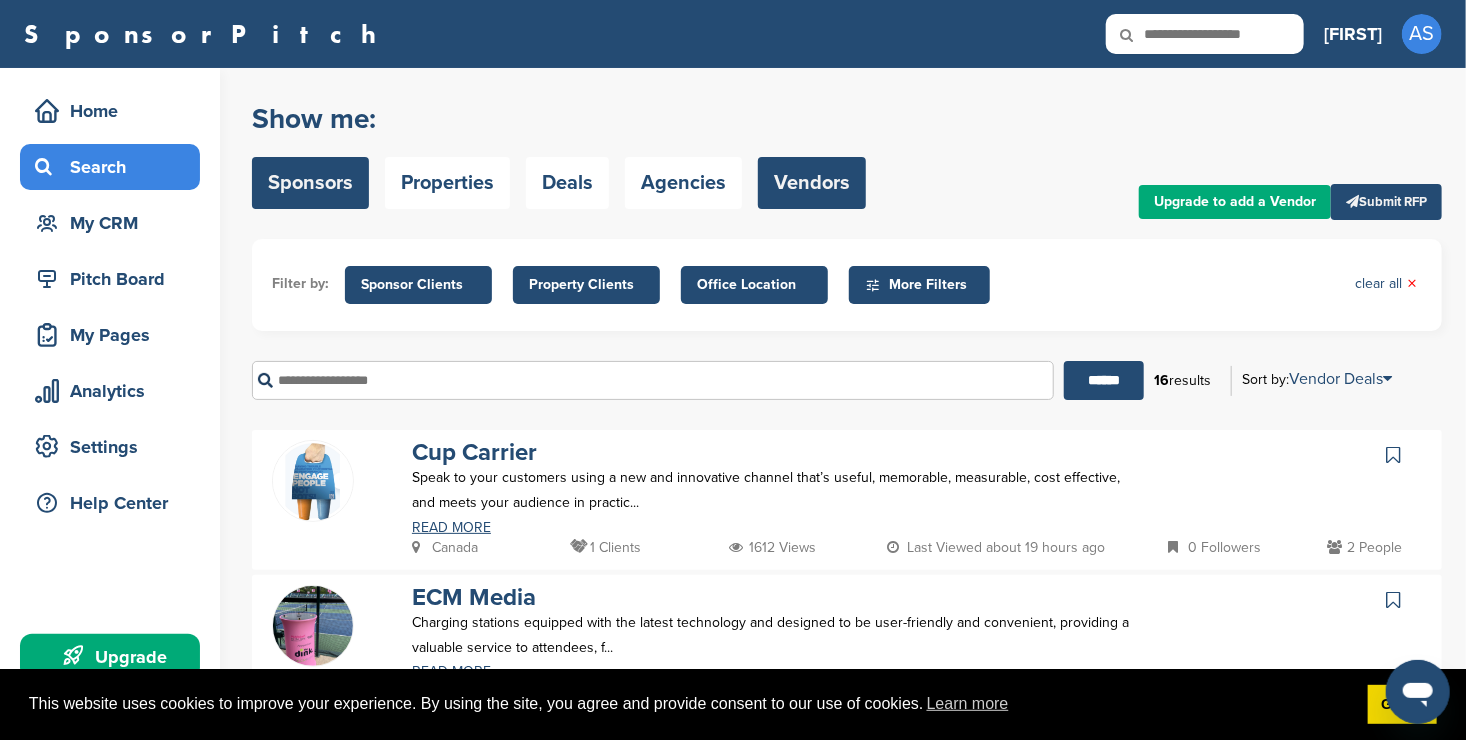 click on "Sponsors" at bounding box center (310, 183) 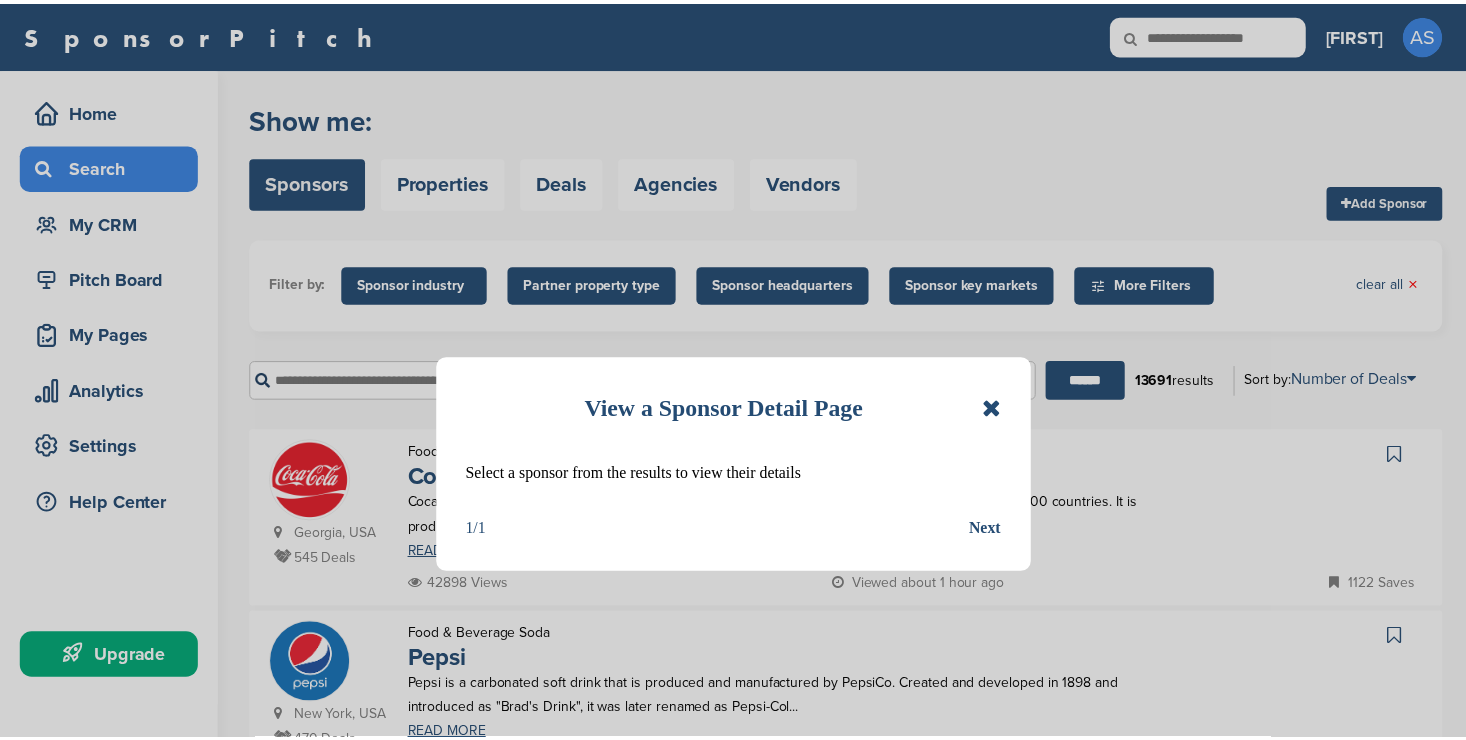 scroll, scrollTop: 0, scrollLeft: 0, axis: both 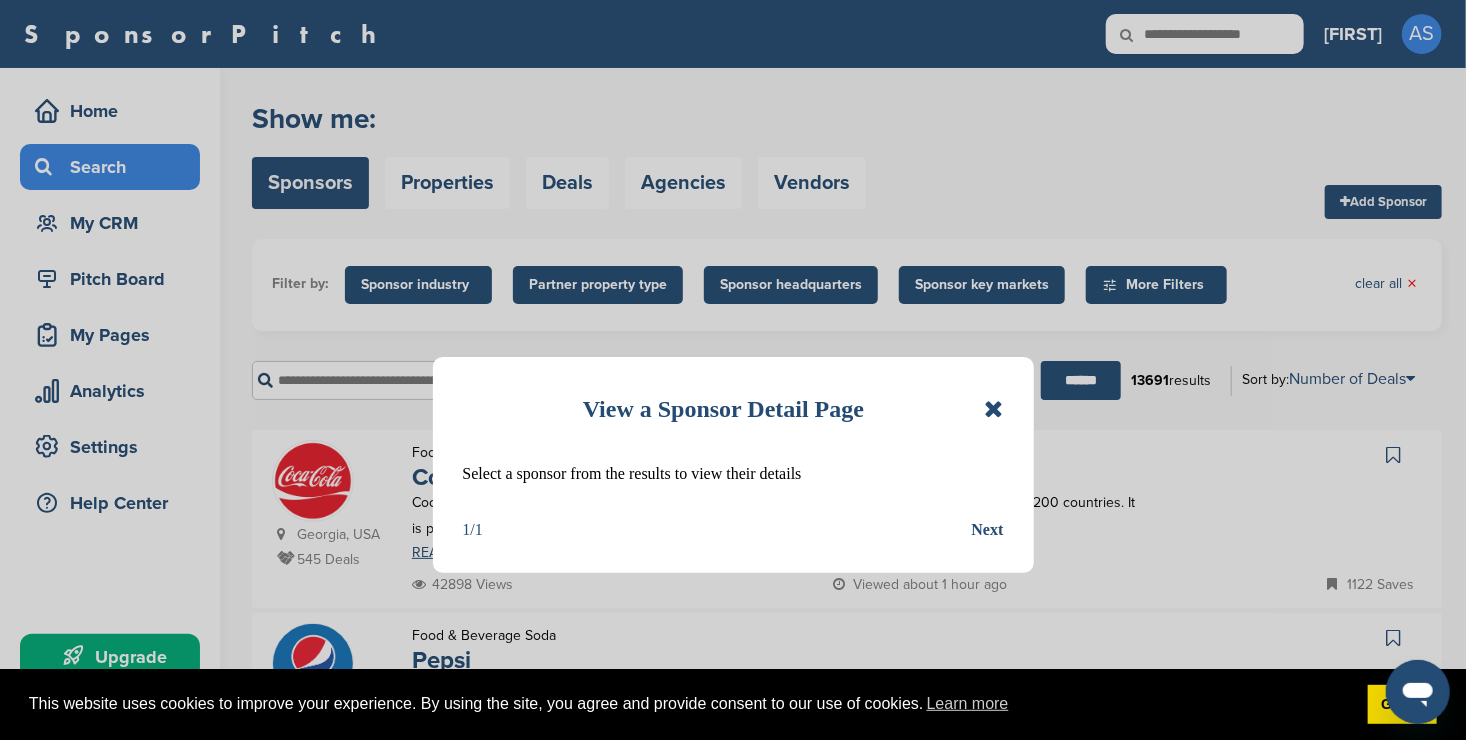 click on "Next" at bounding box center (988, 530) 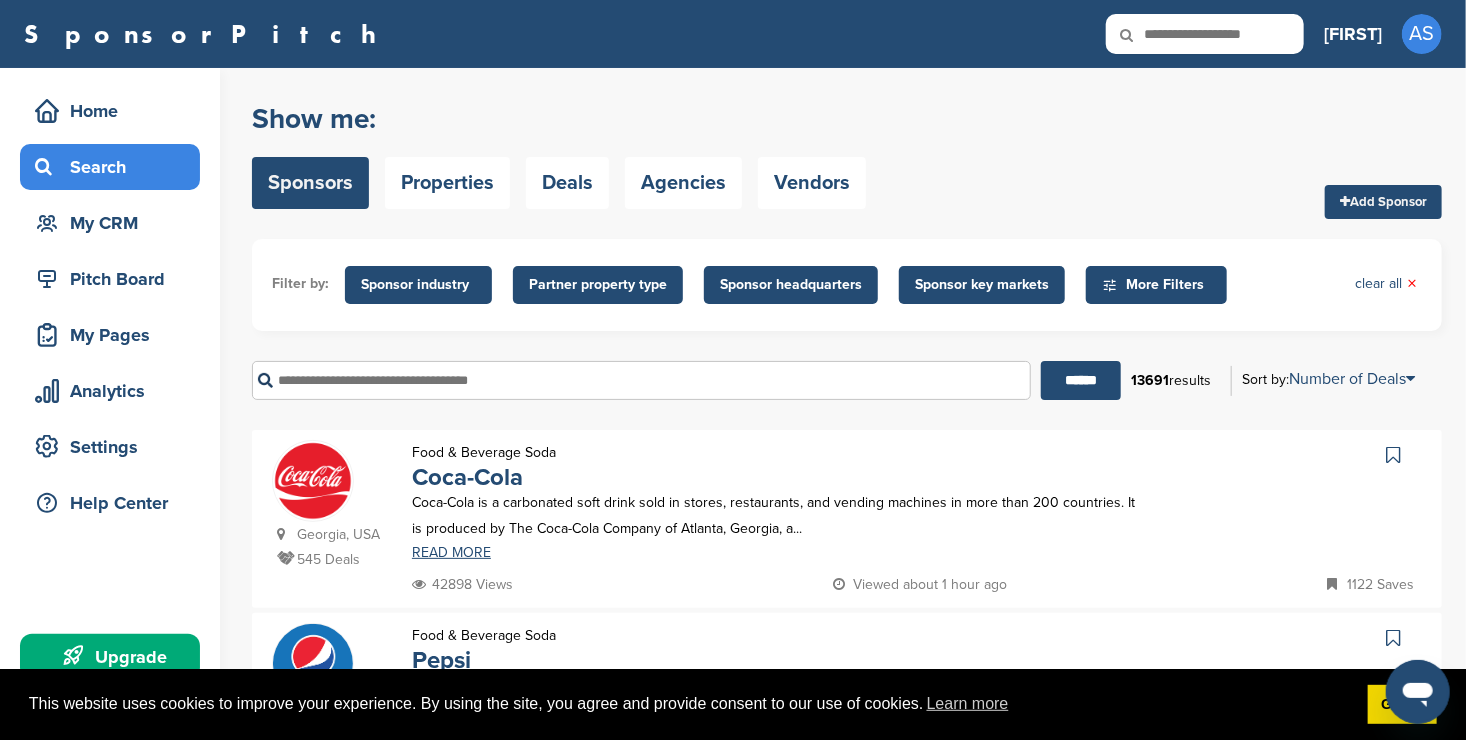 click on "Food & Beverage Soda
Coca-Cola
Coca-Cola is a carbonated soft drink sold in stores, restaurants, and vending machines in more than 200 countries. It is produced by The Coca-Cola Company of Atlanta, Georgia, a...
READ MORE" at bounding box center [778, 506] 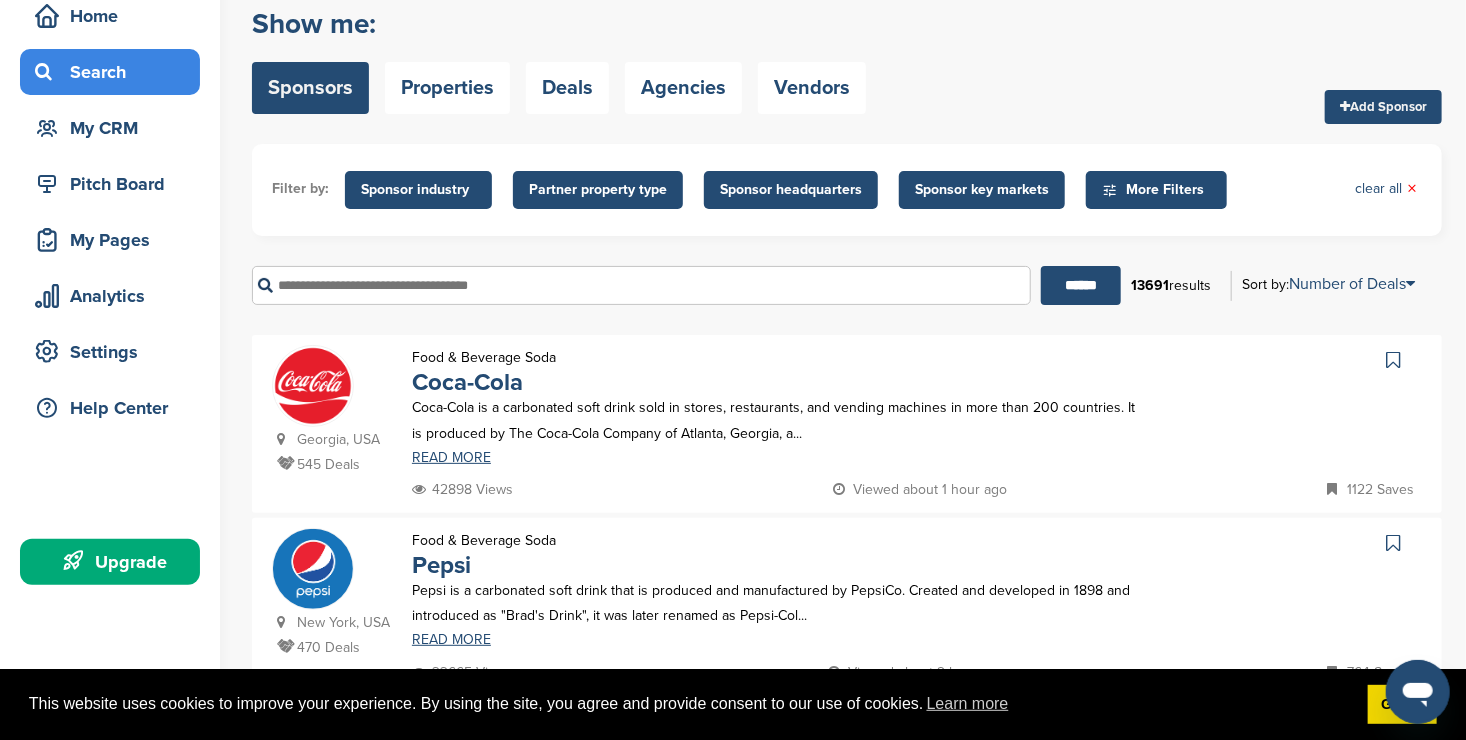 scroll, scrollTop: 160, scrollLeft: 0, axis: vertical 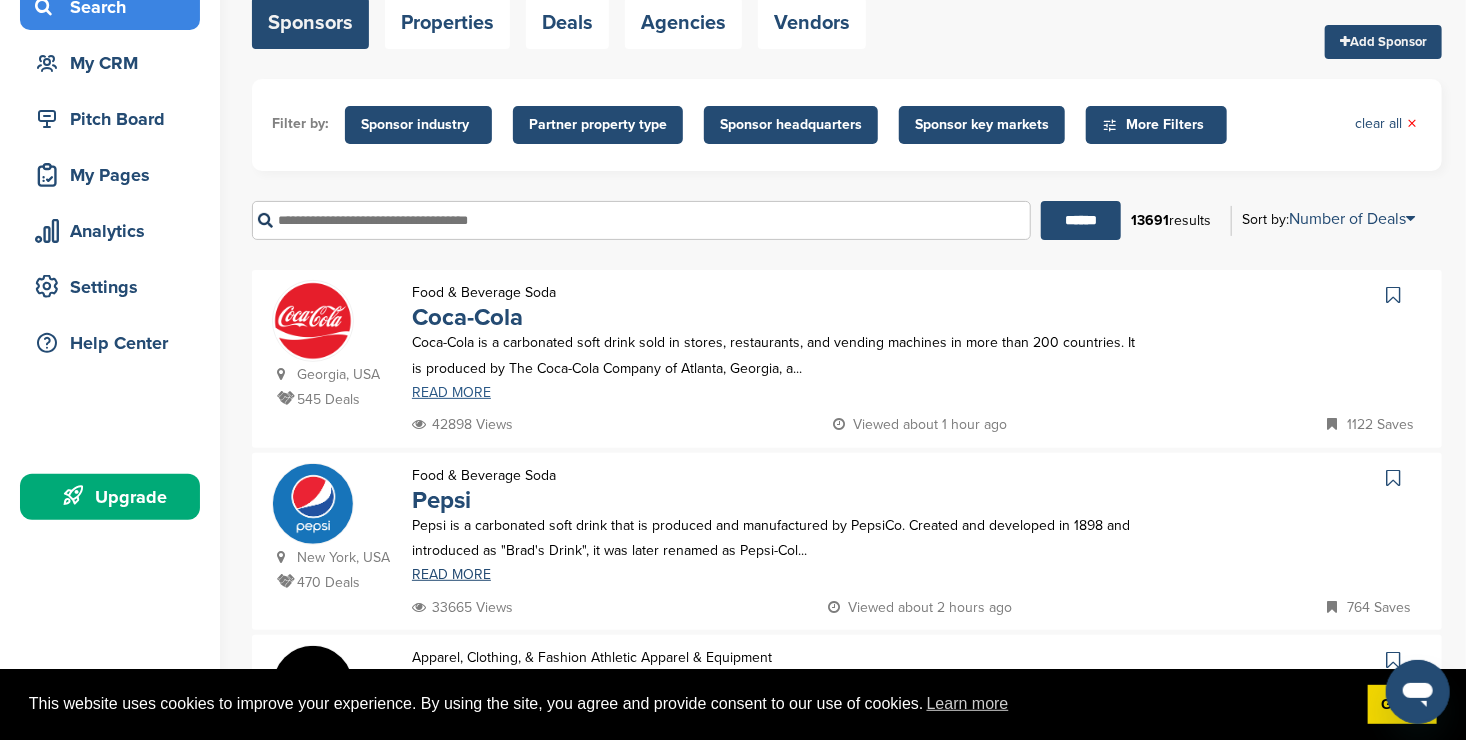 click on "READ MORE" at bounding box center (778, 393) 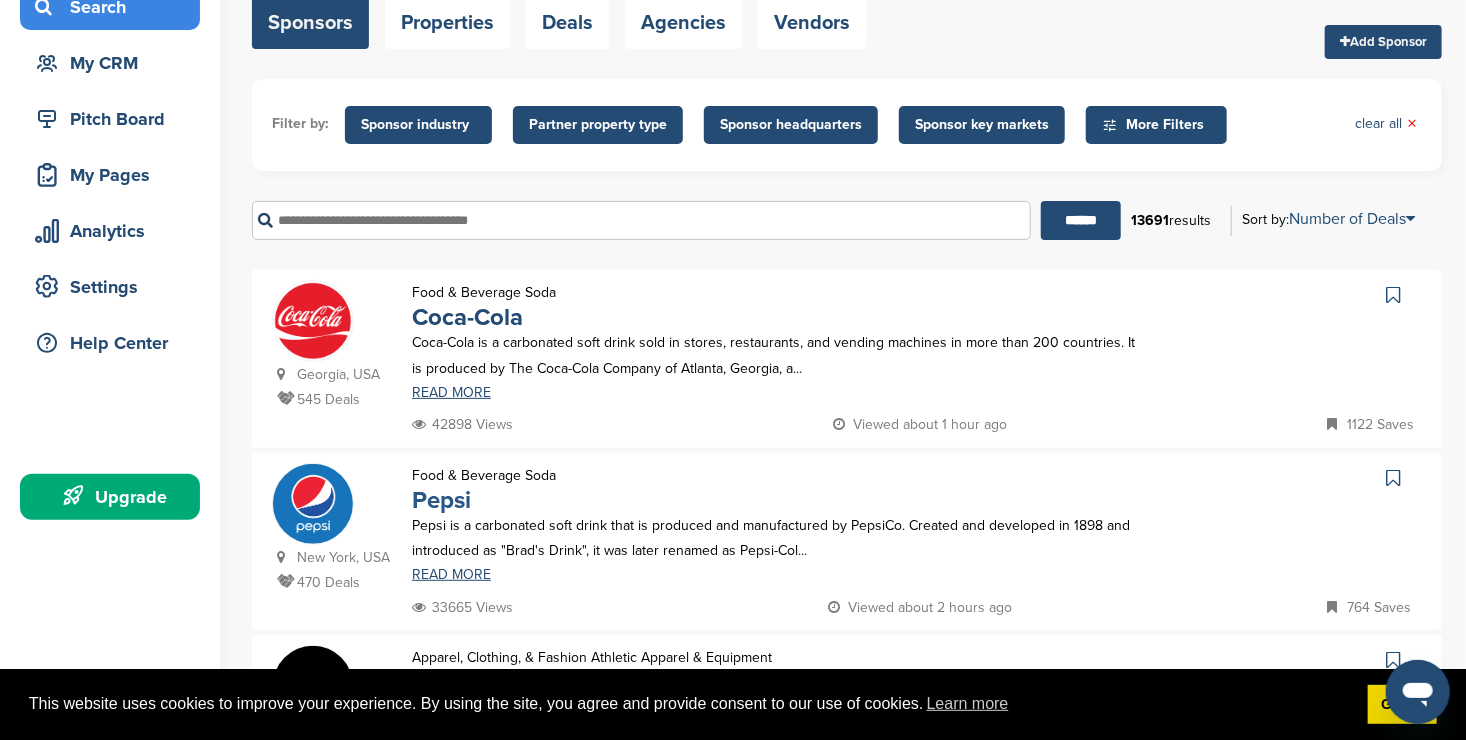 click on "Pepsi" at bounding box center (441, 500) 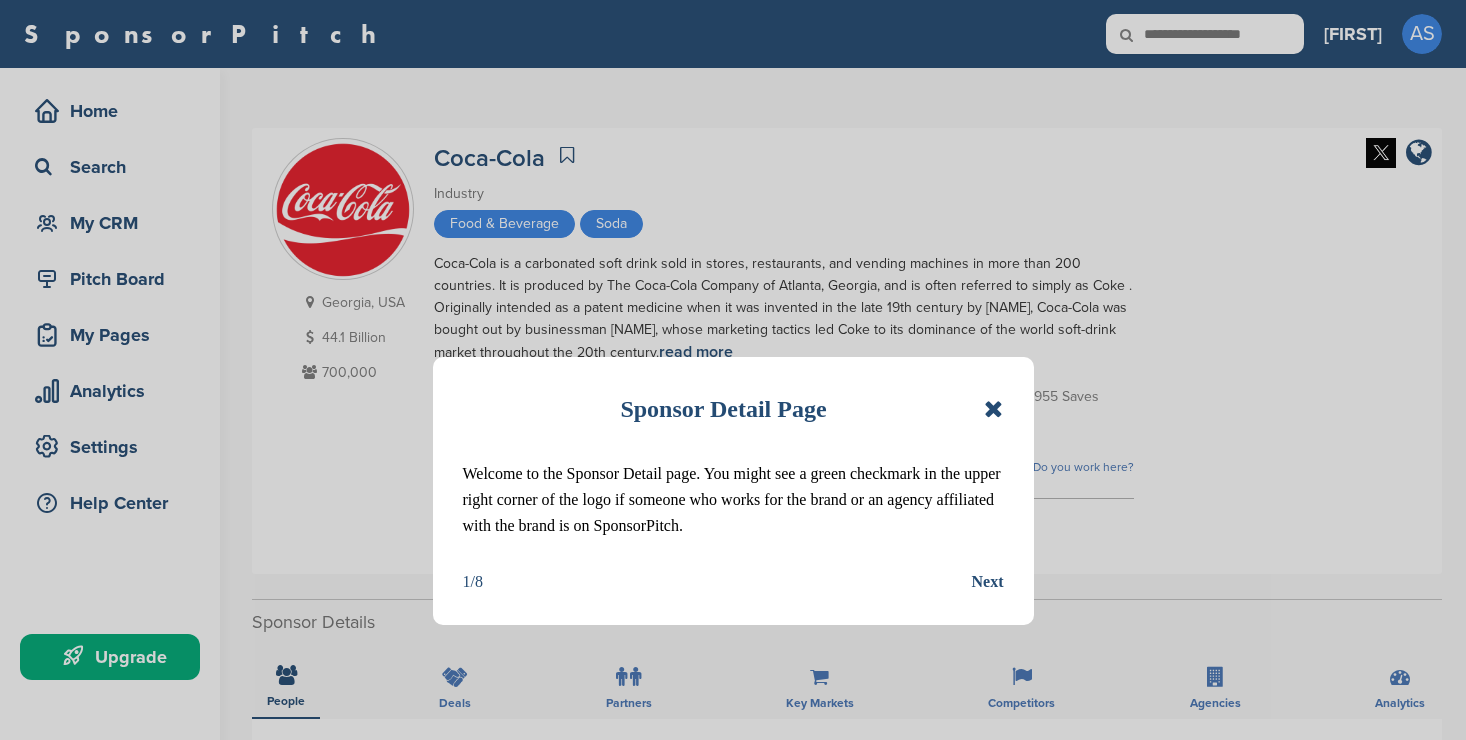 scroll, scrollTop: 0, scrollLeft: 0, axis: both 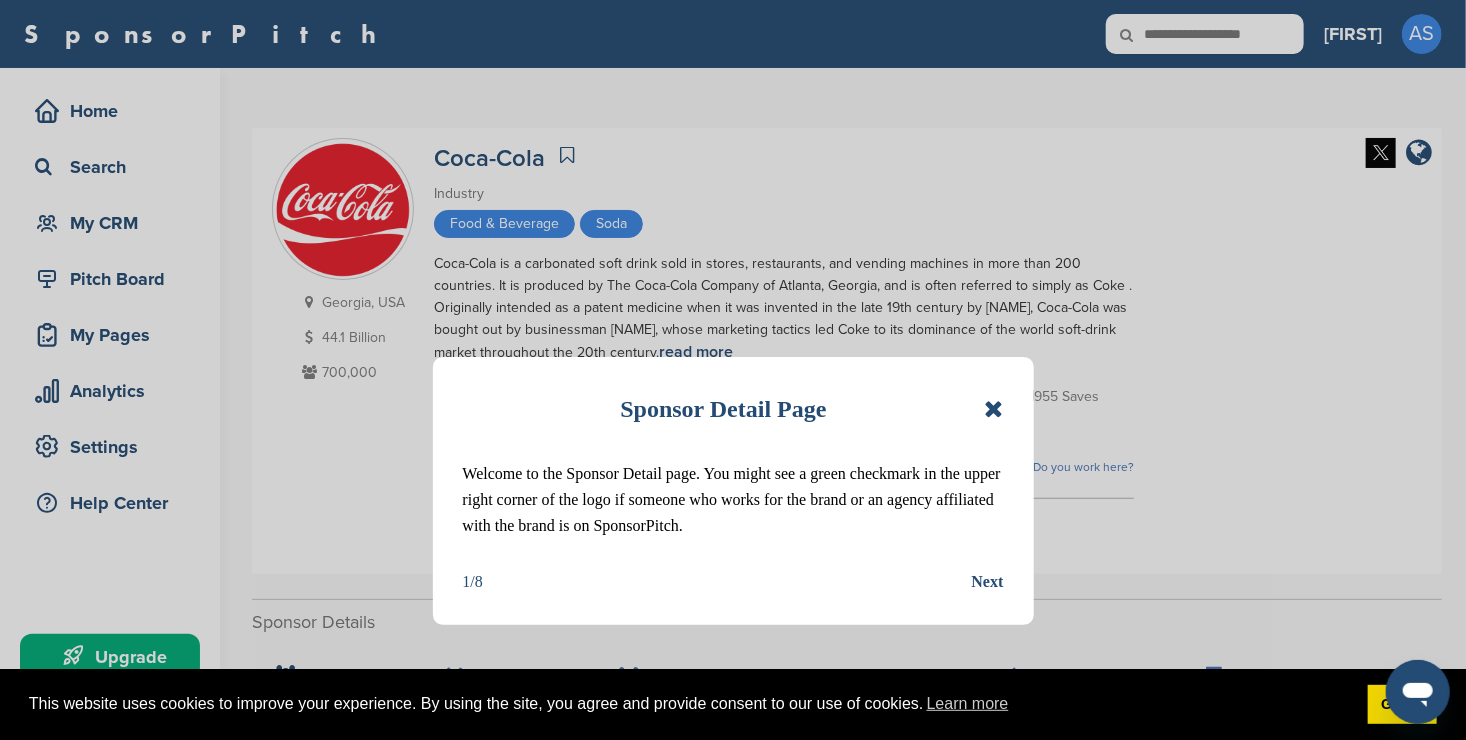 click on "Next" at bounding box center (988, 582) 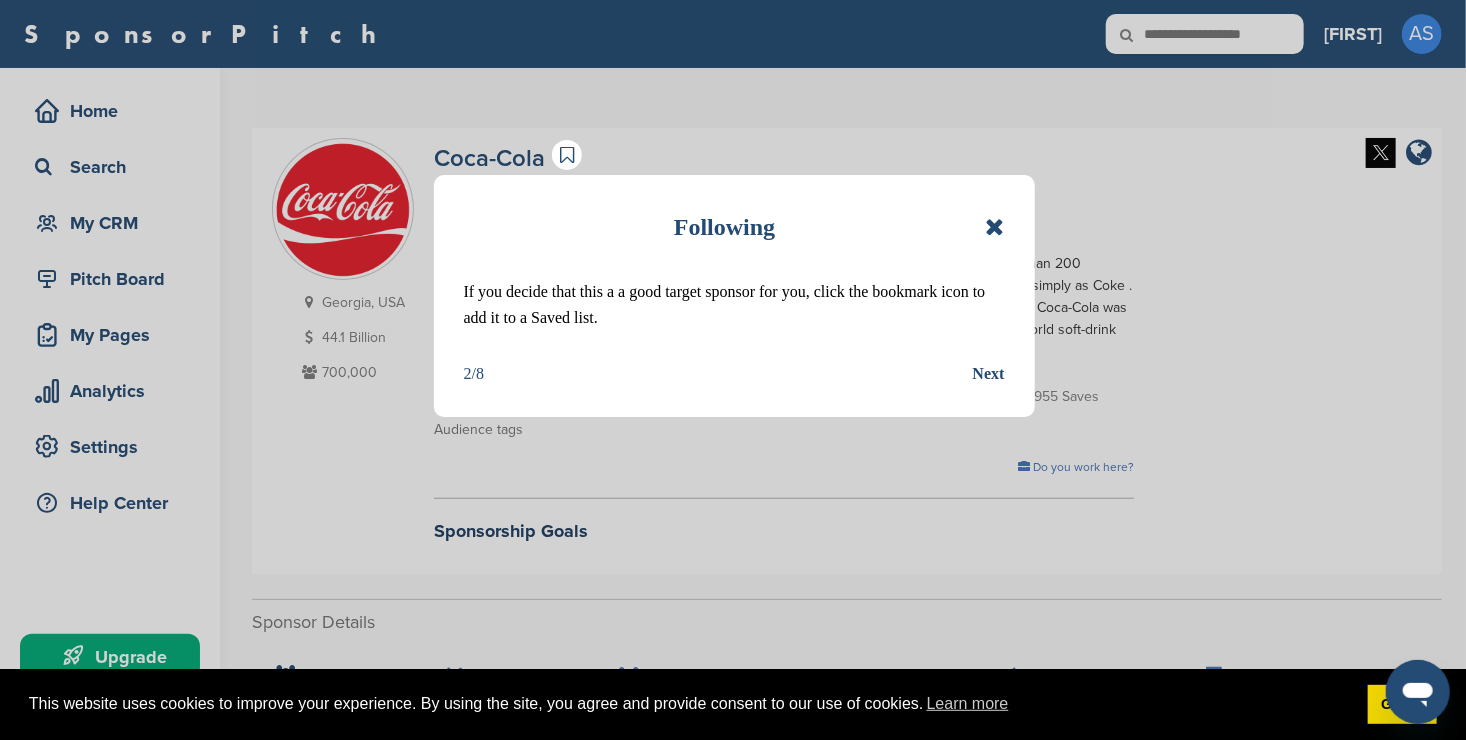 click on "Next" at bounding box center [989, 374] 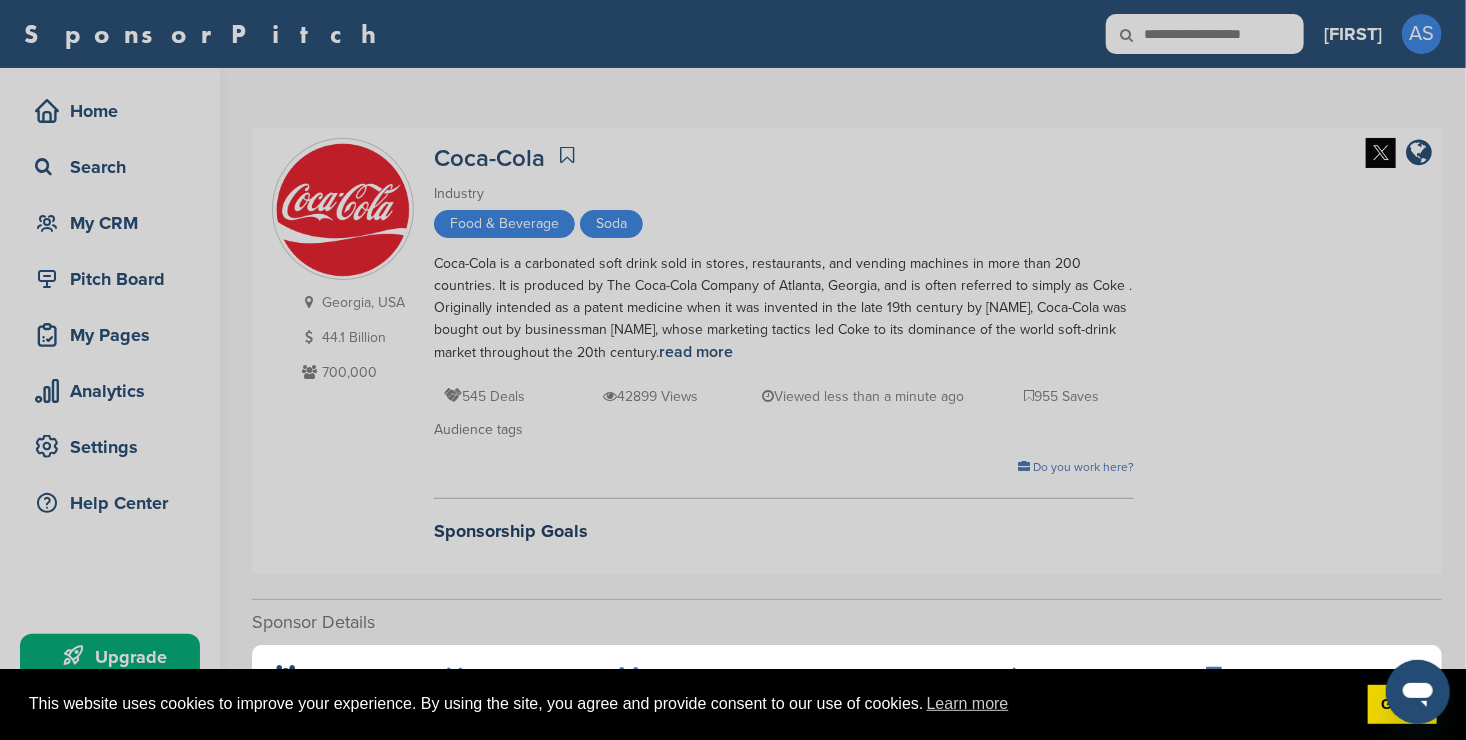 click on "Detail tabs
Helpful tabs to check out are People, Key Markets, Competitors, Agencies, and Deal Analytics.
3/8
Next" at bounding box center (733, 370) 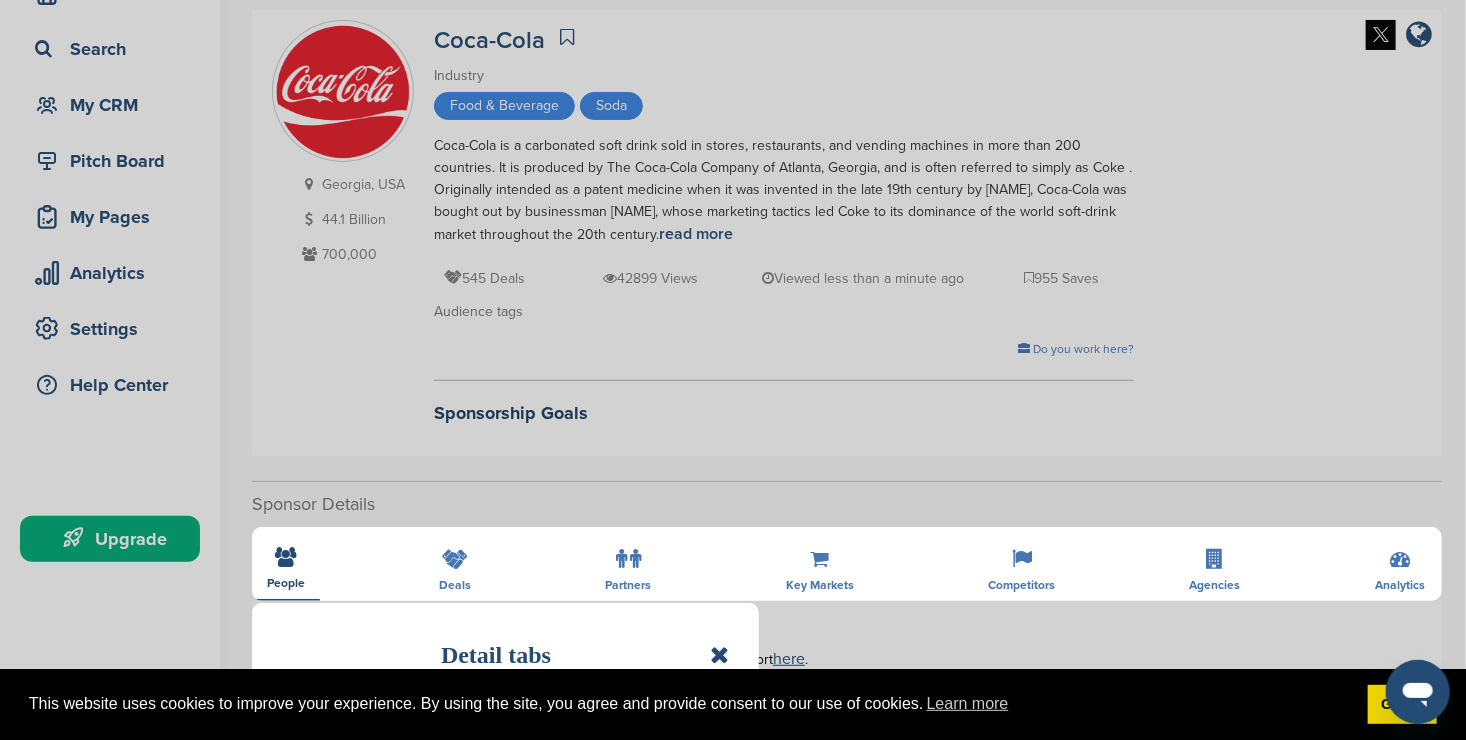 scroll, scrollTop: 120, scrollLeft: 0, axis: vertical 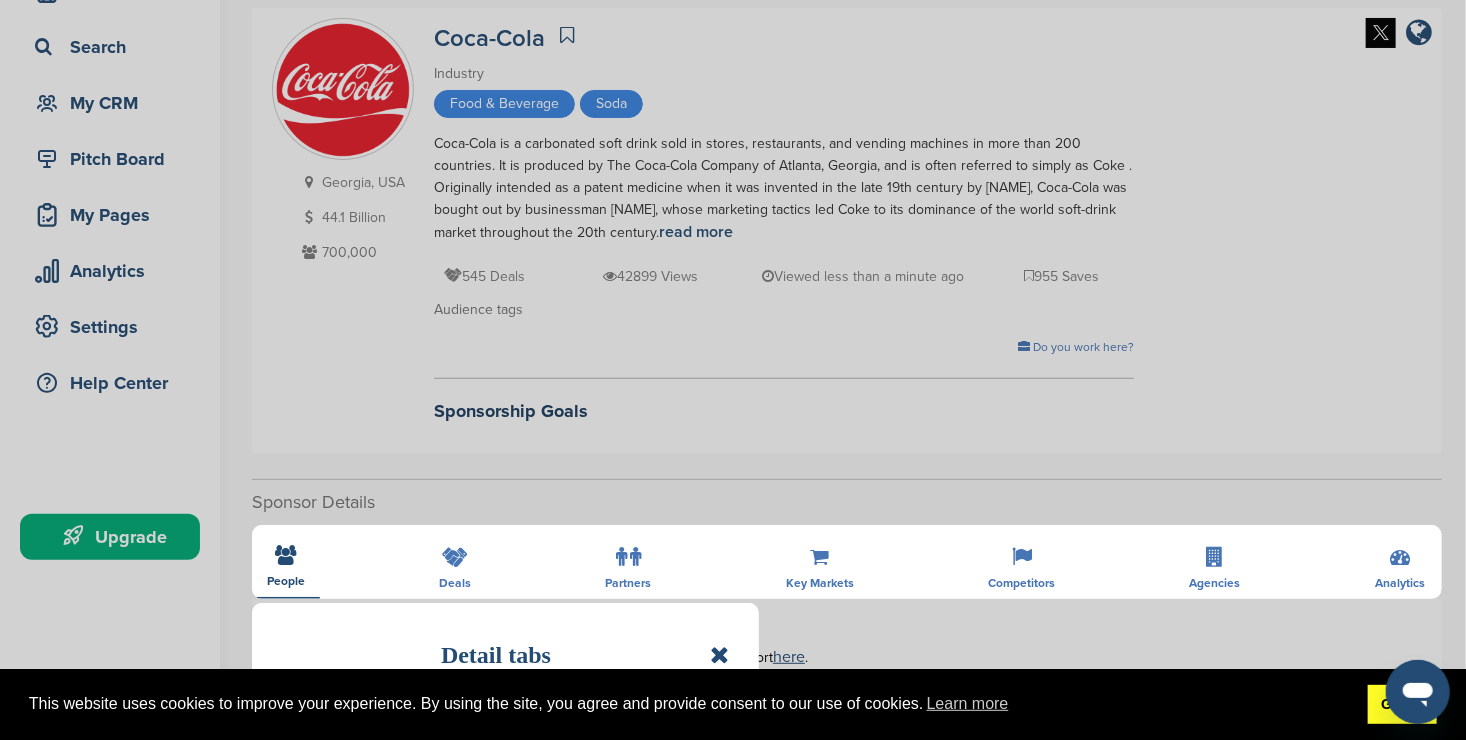 click on "Got it!" at bounding box center (1402, 705) 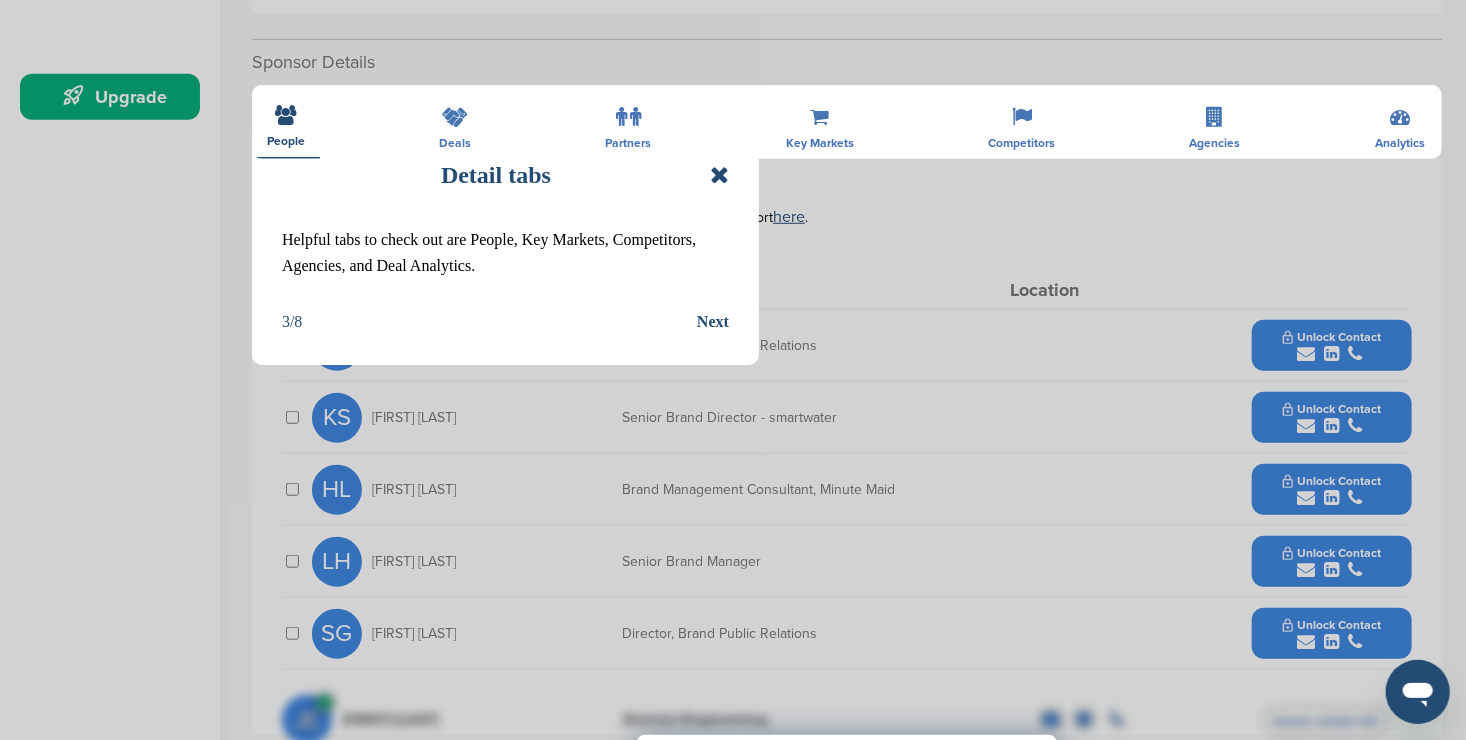 scroll, scrollTop: 600, scrollLeft: 0, axis: vertical 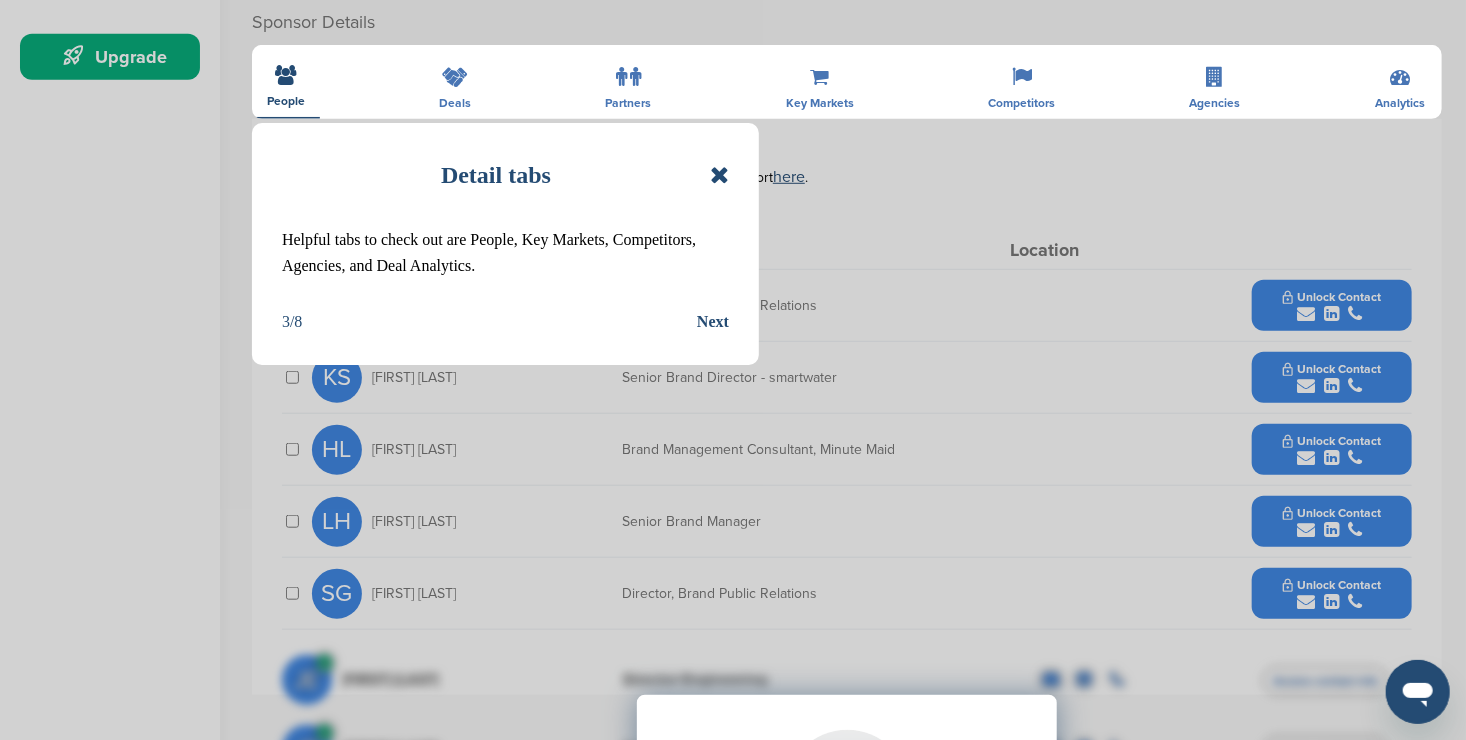 click on "Next" at bounding box center (713, 322) 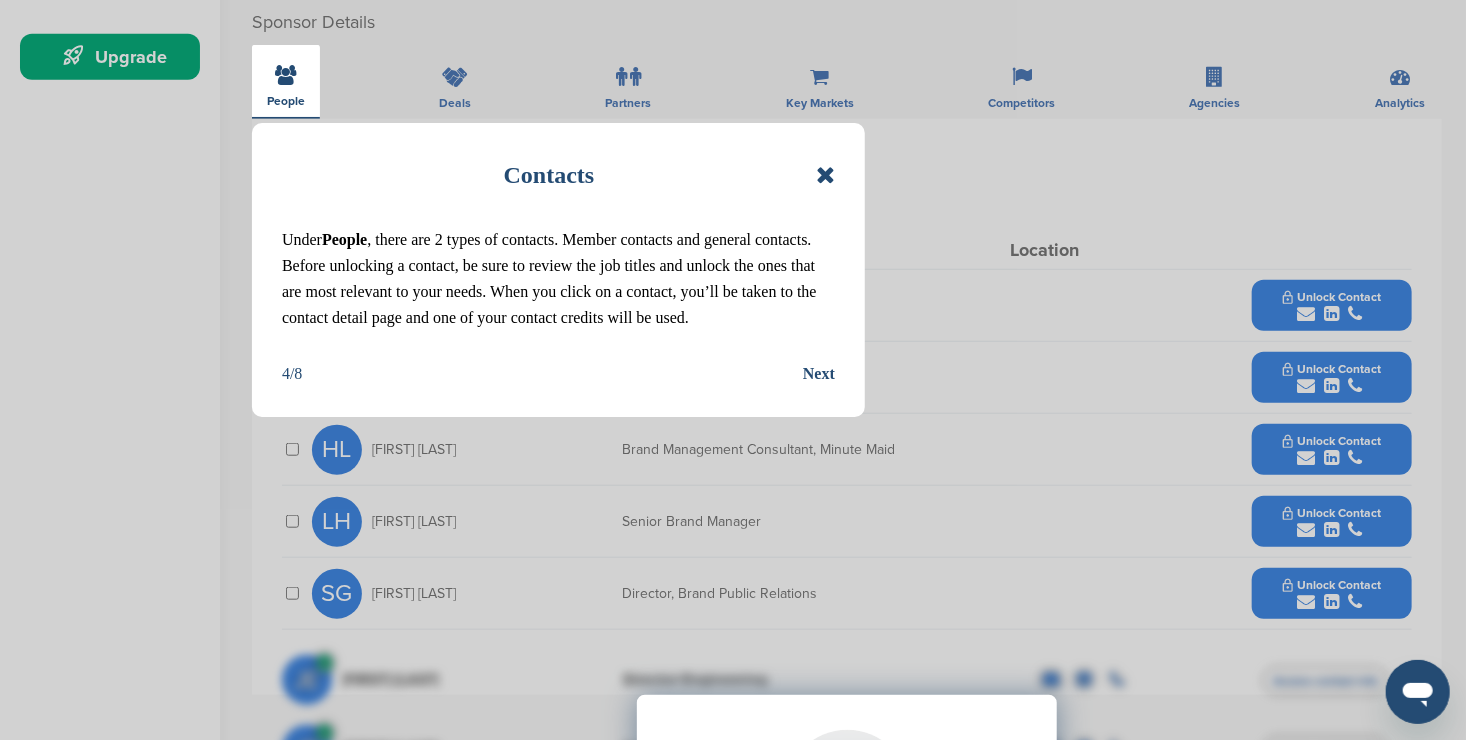 click on "Next" at bounding box center [819, 374] 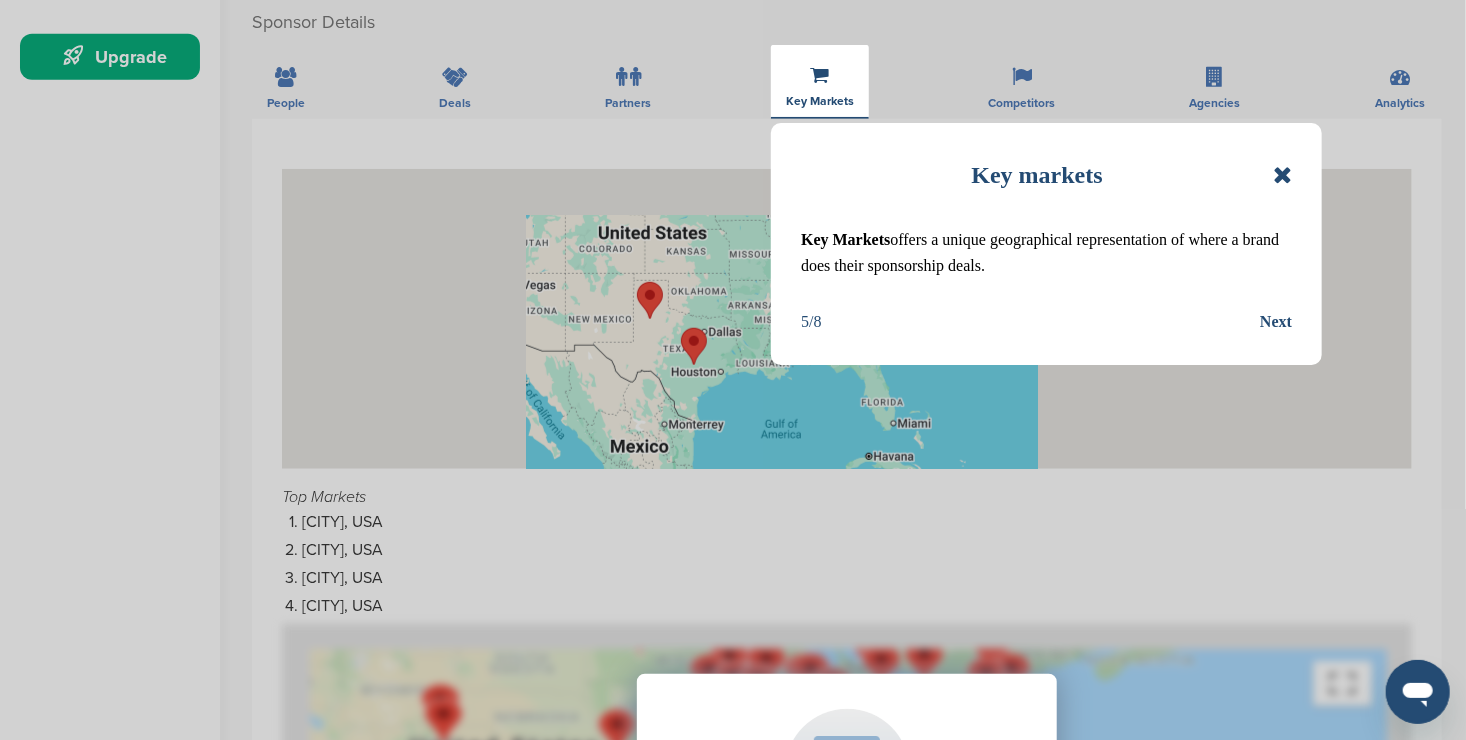 click on "Next" at bounding box center [1276, 322] 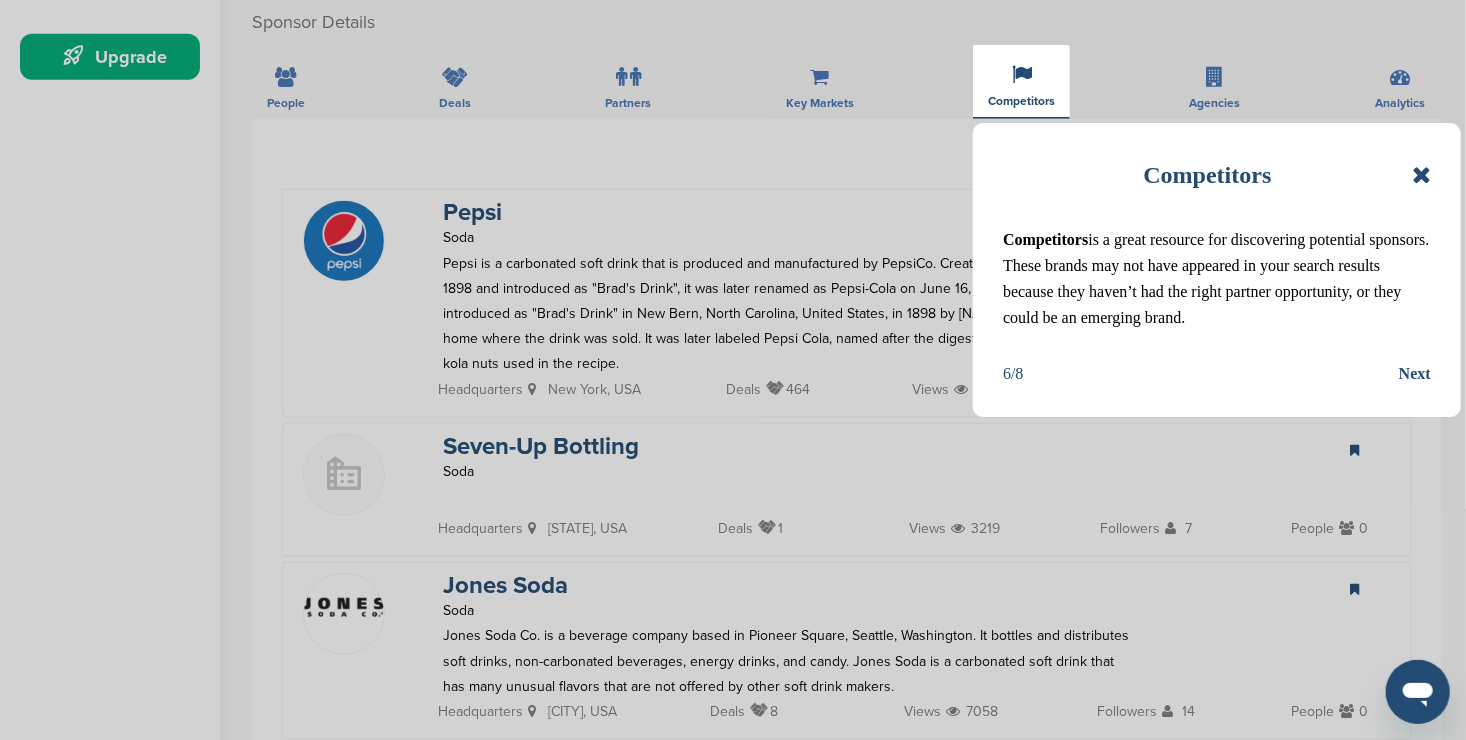 click on "Next" at bounding box center (1415, 374) 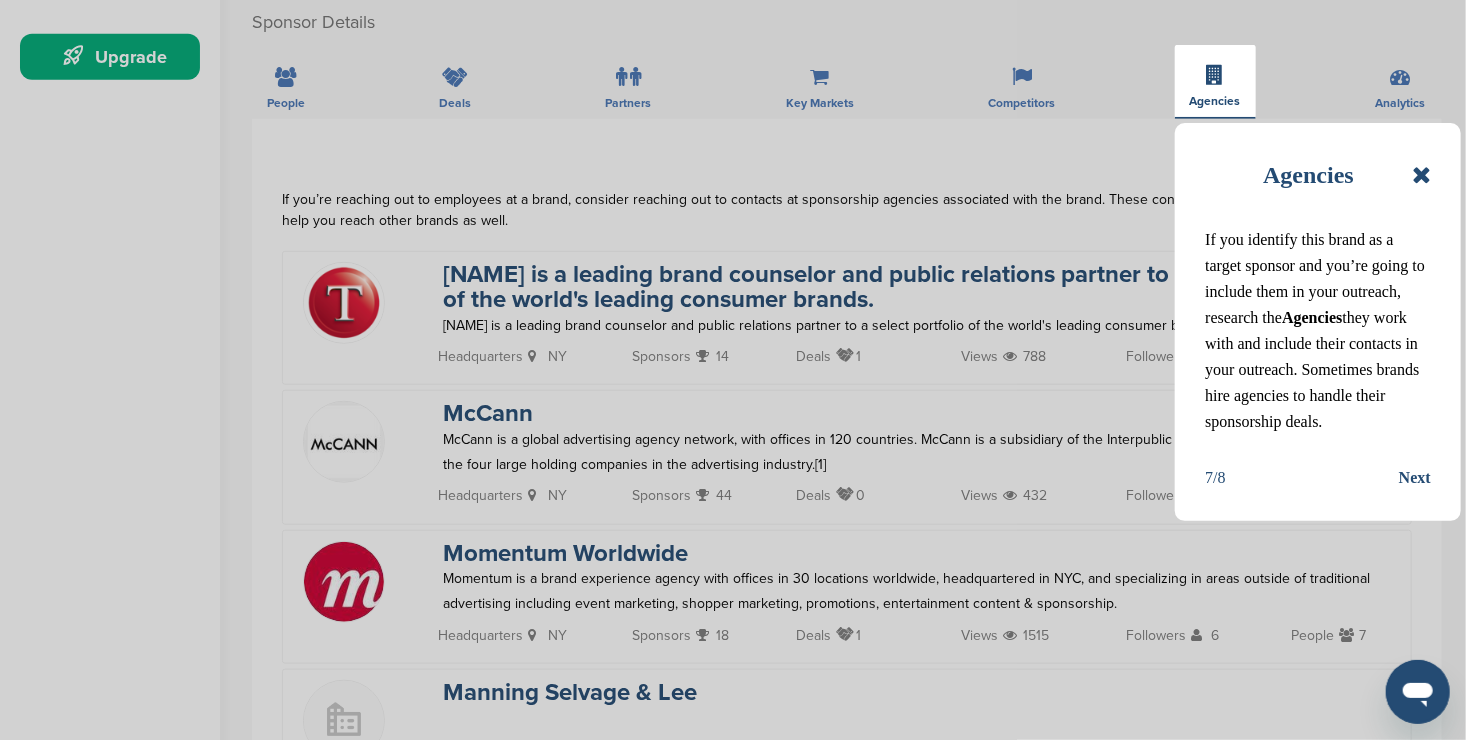 click on "Next" at bounding box center [1415, 478] 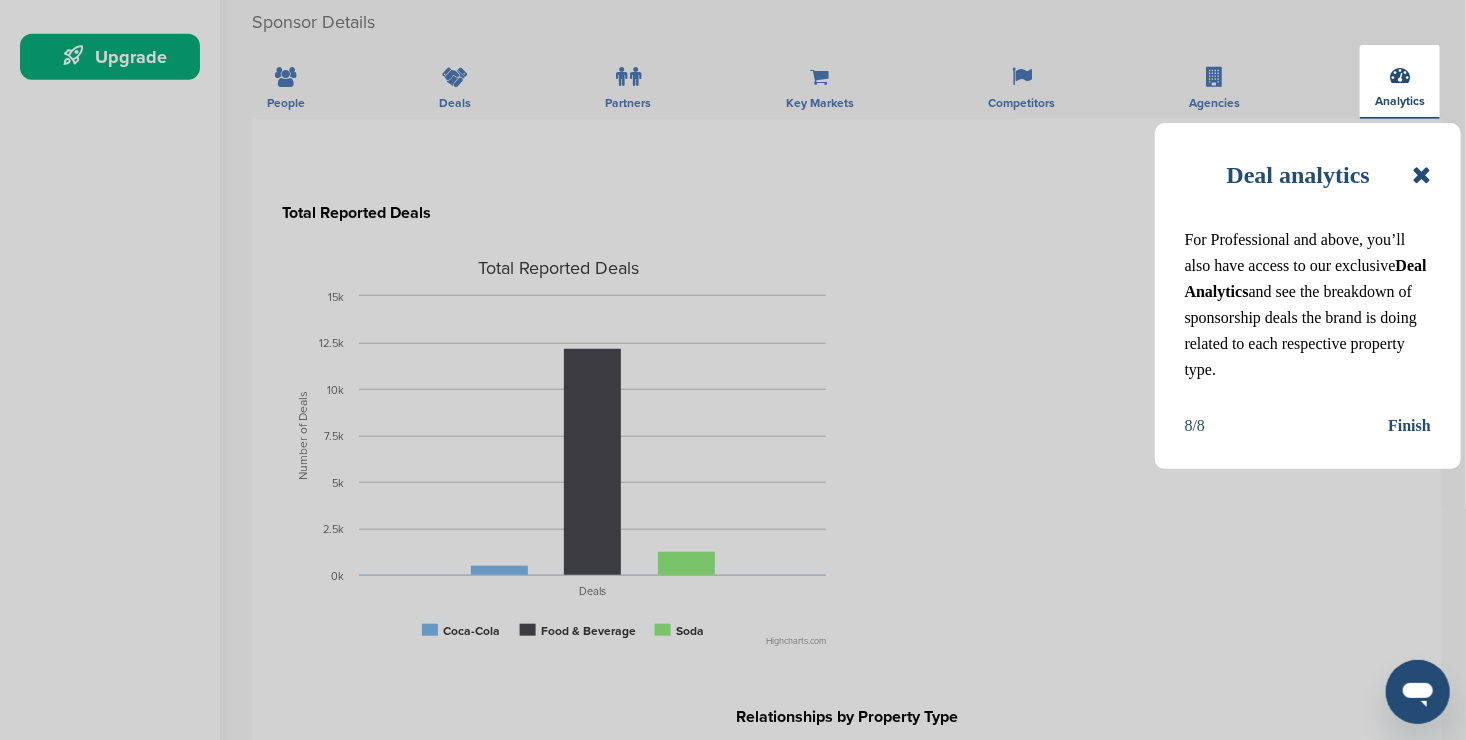 click on "Finish" at bounding box center (1409, 426) 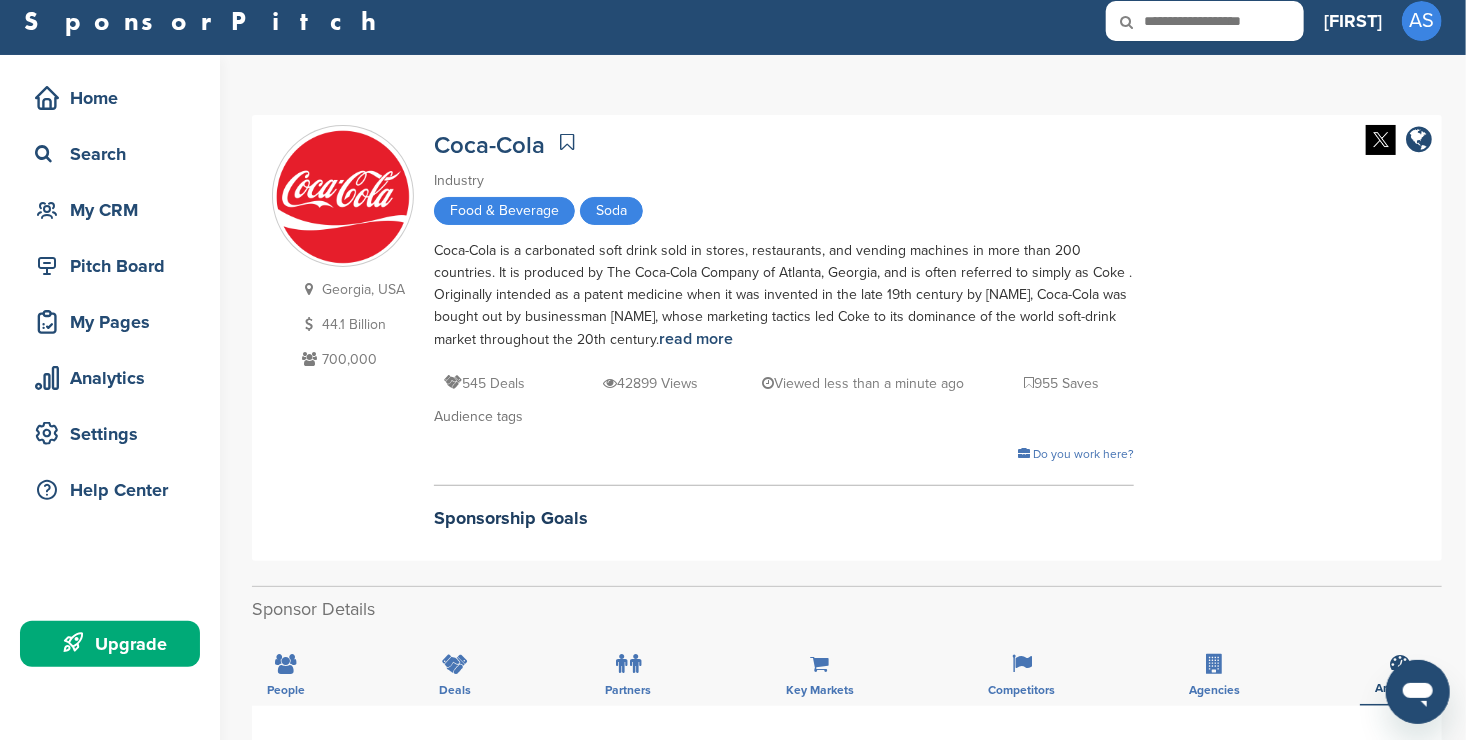 scroll, scrollTop: 0, scrollLeft: 0, axis: both 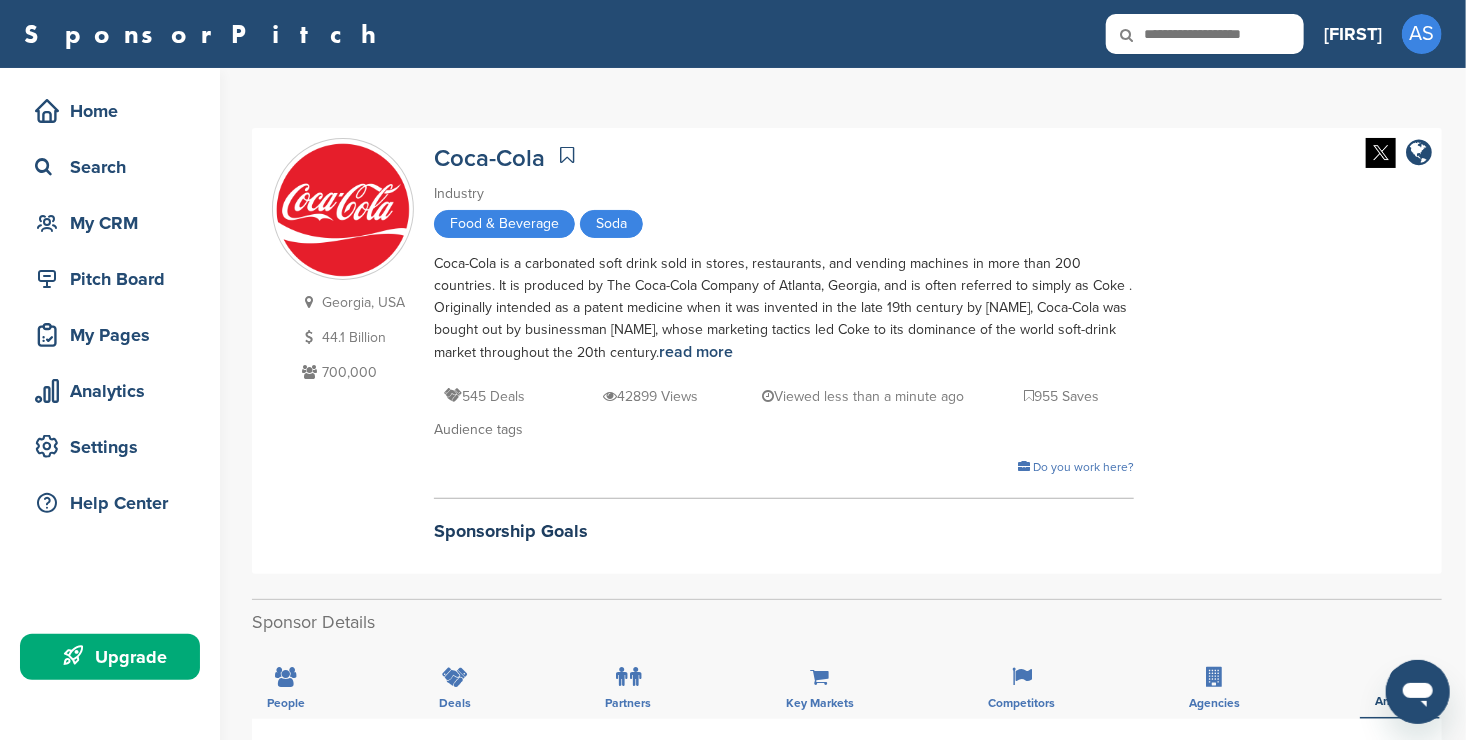 click on "Sponsorship Goals" at bounding box center (784, 531) 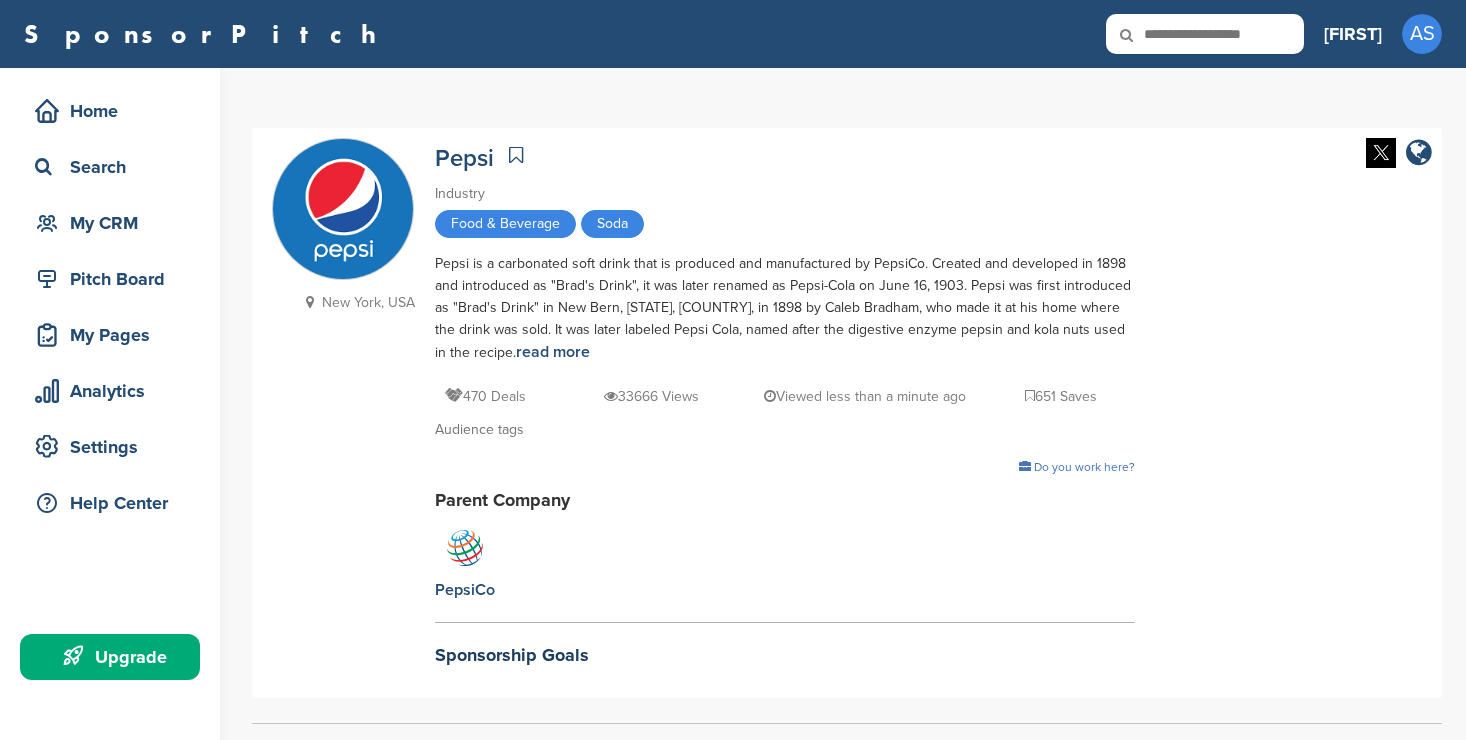scroll, scrollTop: 0, scrollLeft: 0, axis: both 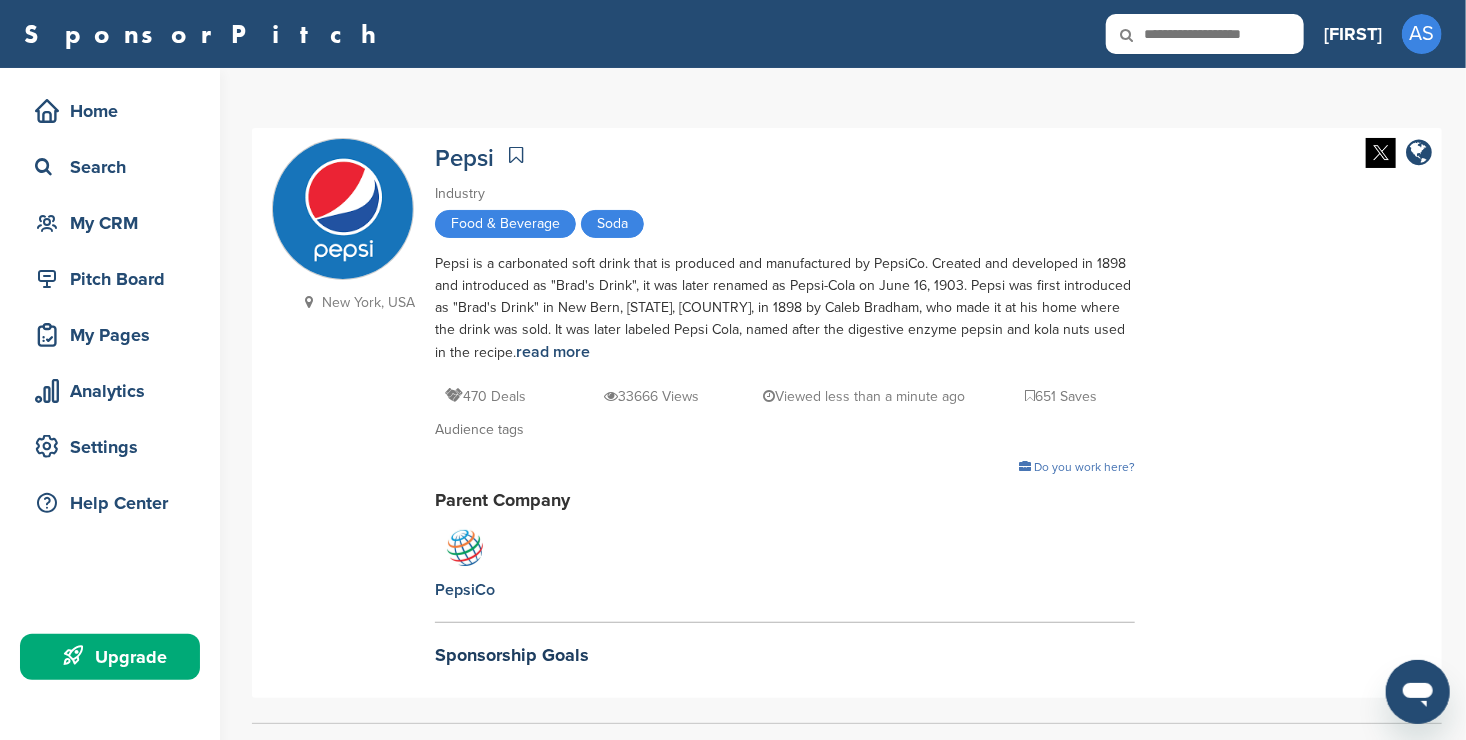 click on "New York, USA" at bounding box center [343, 413] 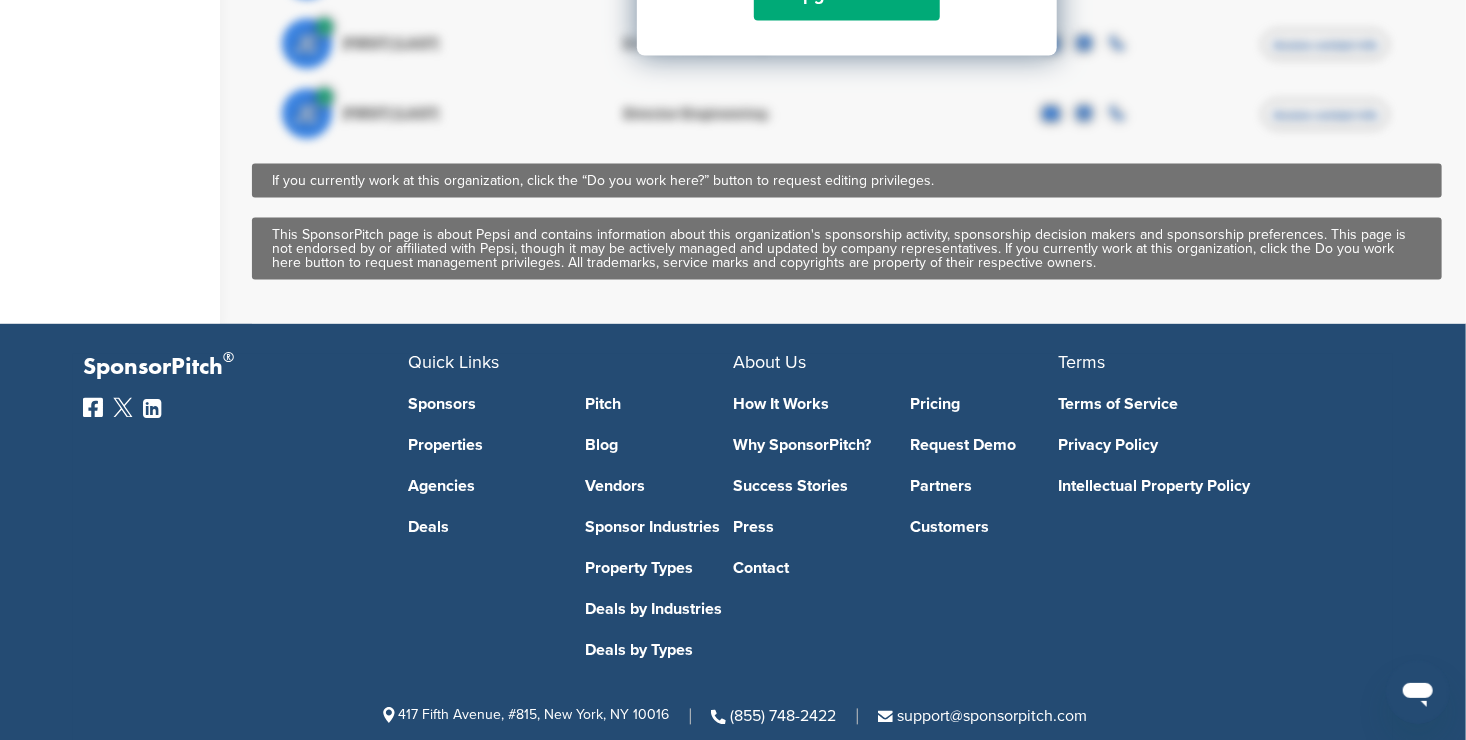 scroll, scrollTop: 1602, scrollLeft: 0, axis: vertical 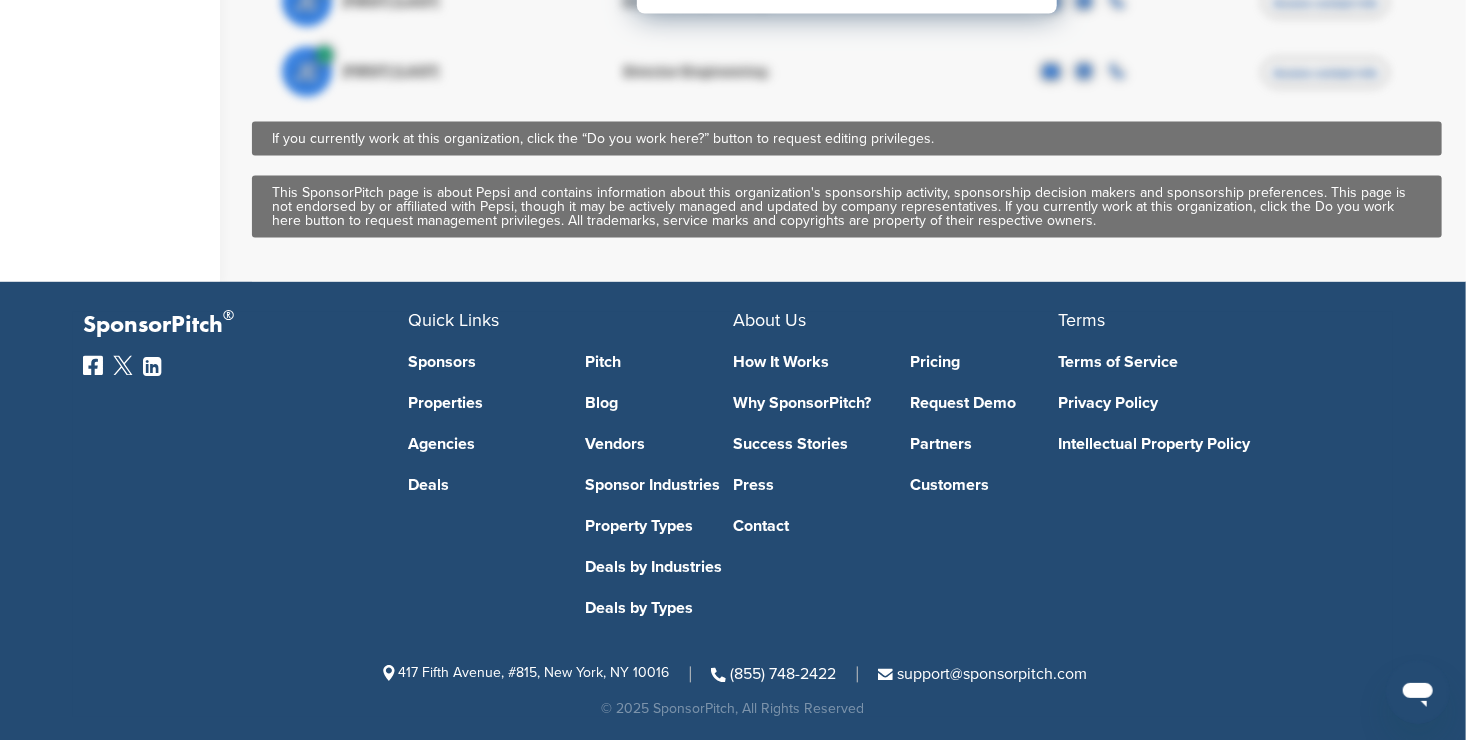 click on "Sponsors" at bounding box center (482, 363) 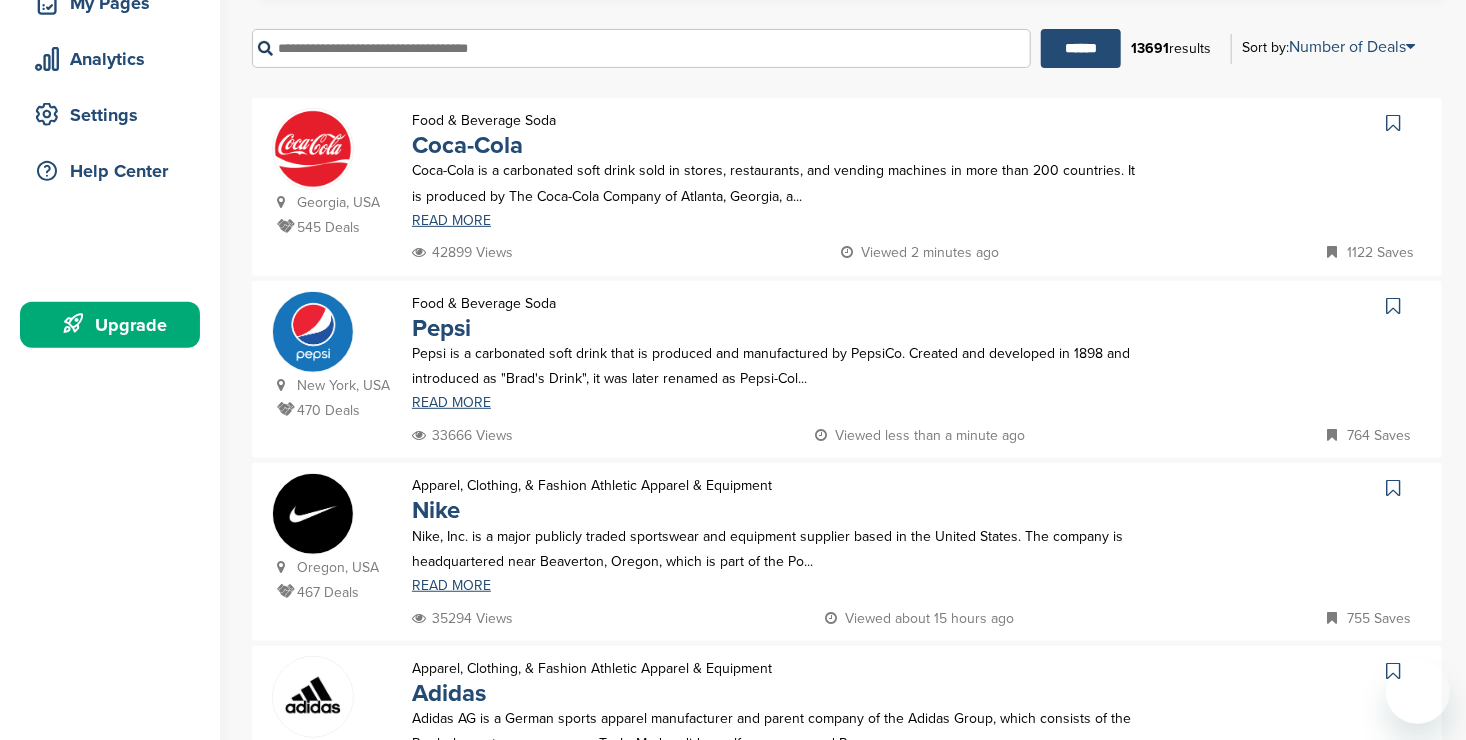 scroll, scrollTop: 640, scrollLeft: 0, axis: vertical 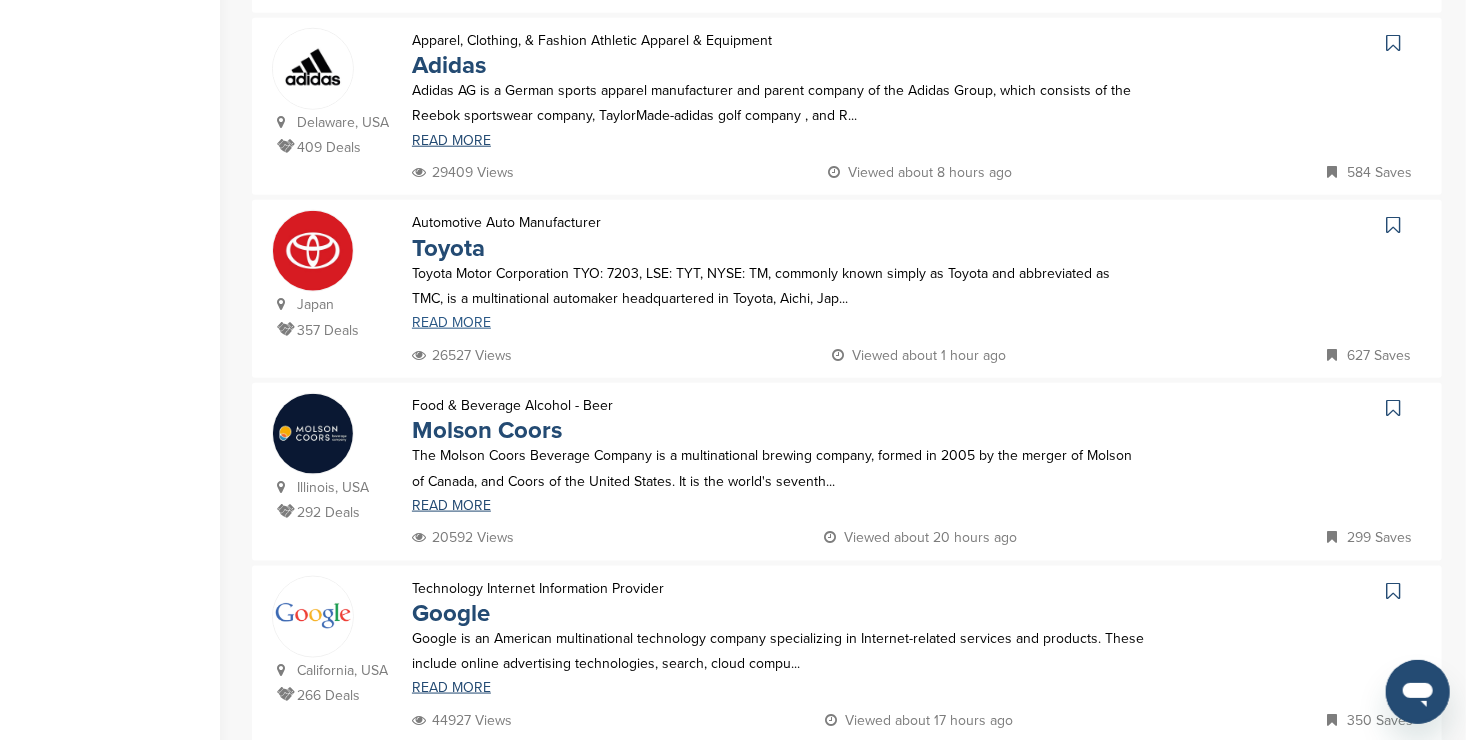 click on "READ MORE" at bounding box center (778, 323) 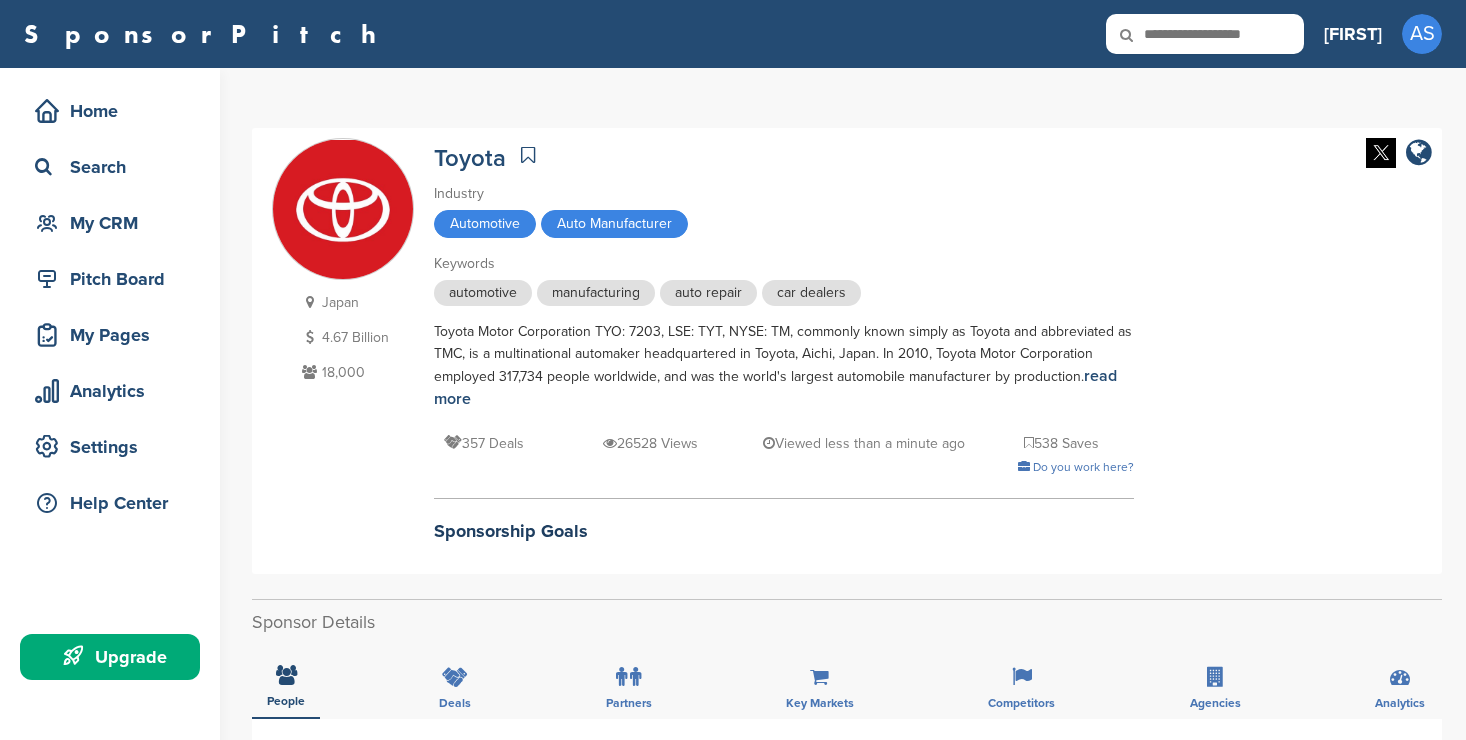 scroll, scrollTop: 0, scrollLeft: 0, axis: both 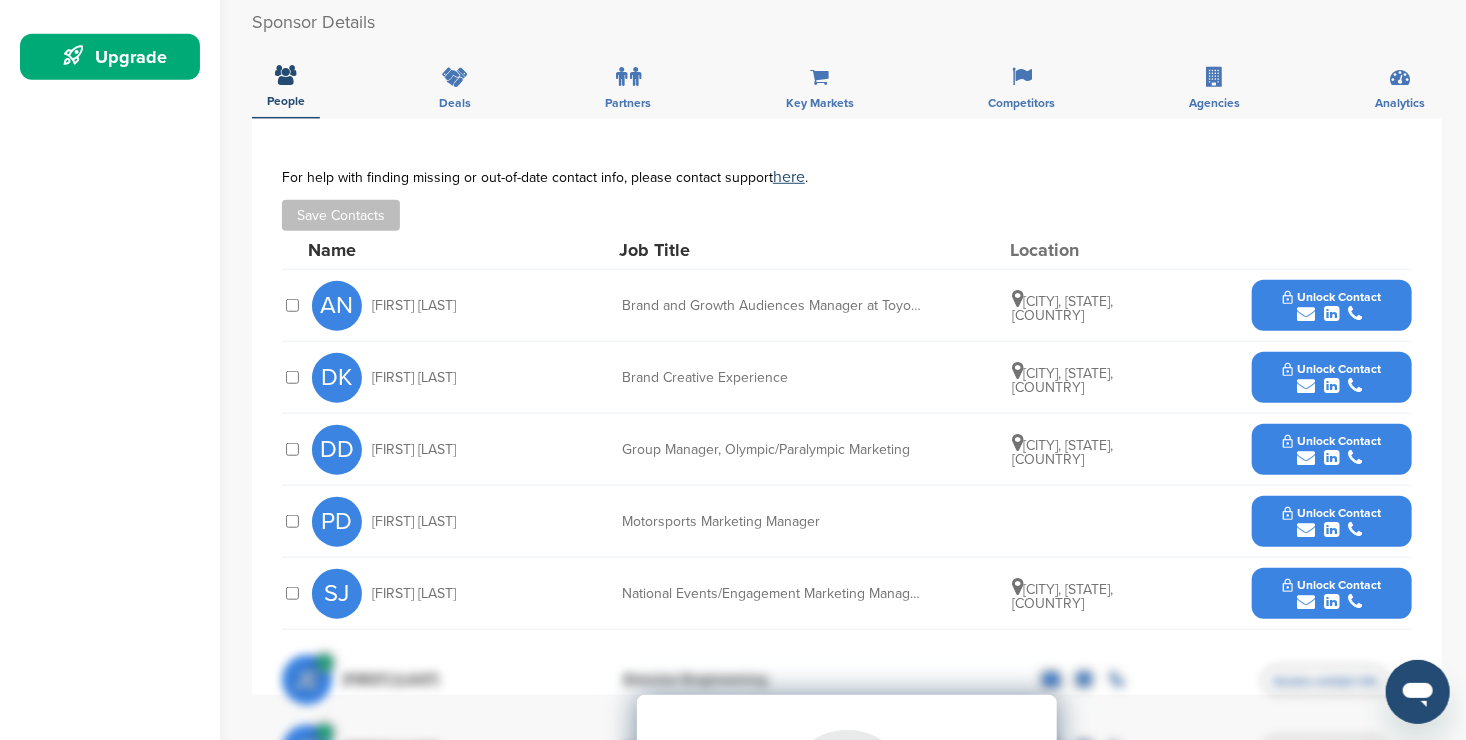click on "Unlock Contact" at bounding box center [1332, 306] 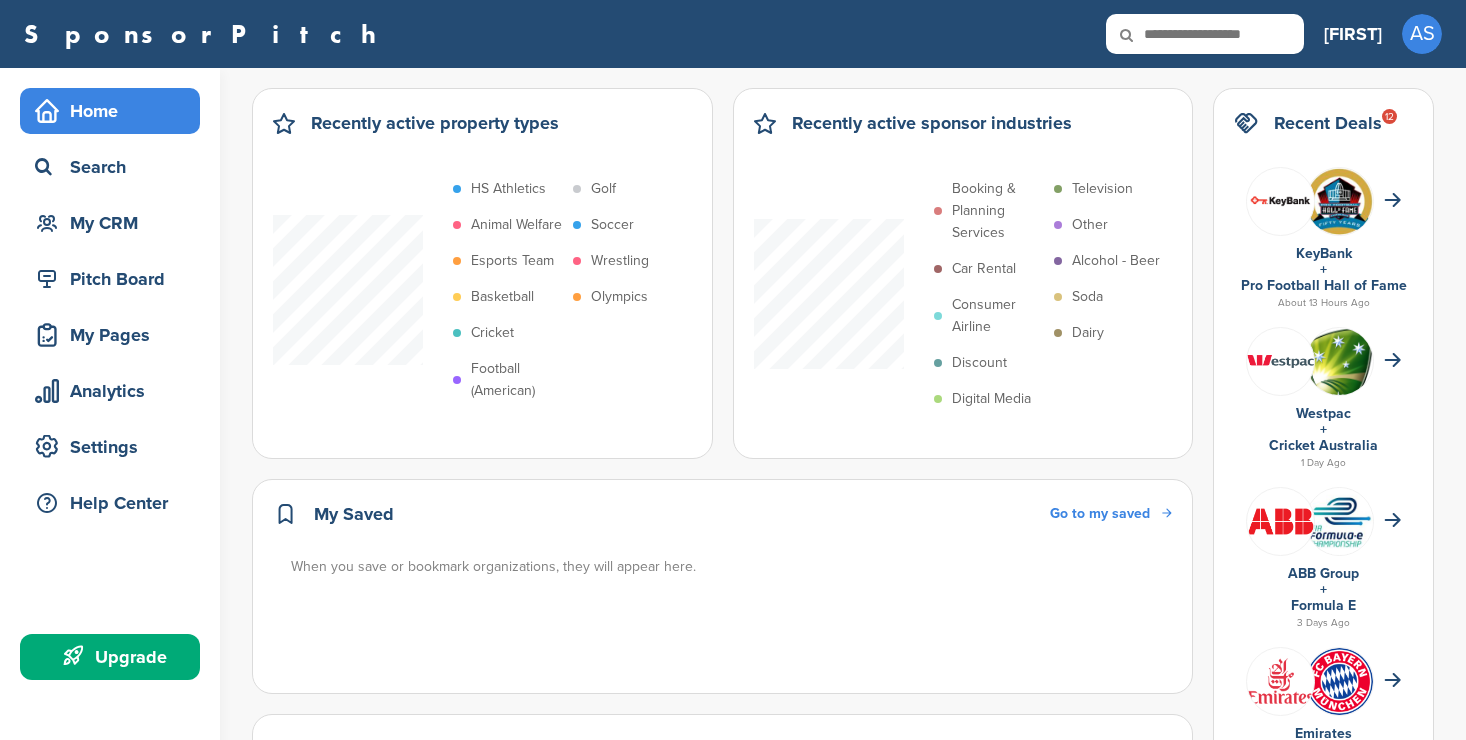 scroll, scrollTop: 0, scrollLeft: 0, axis: both 